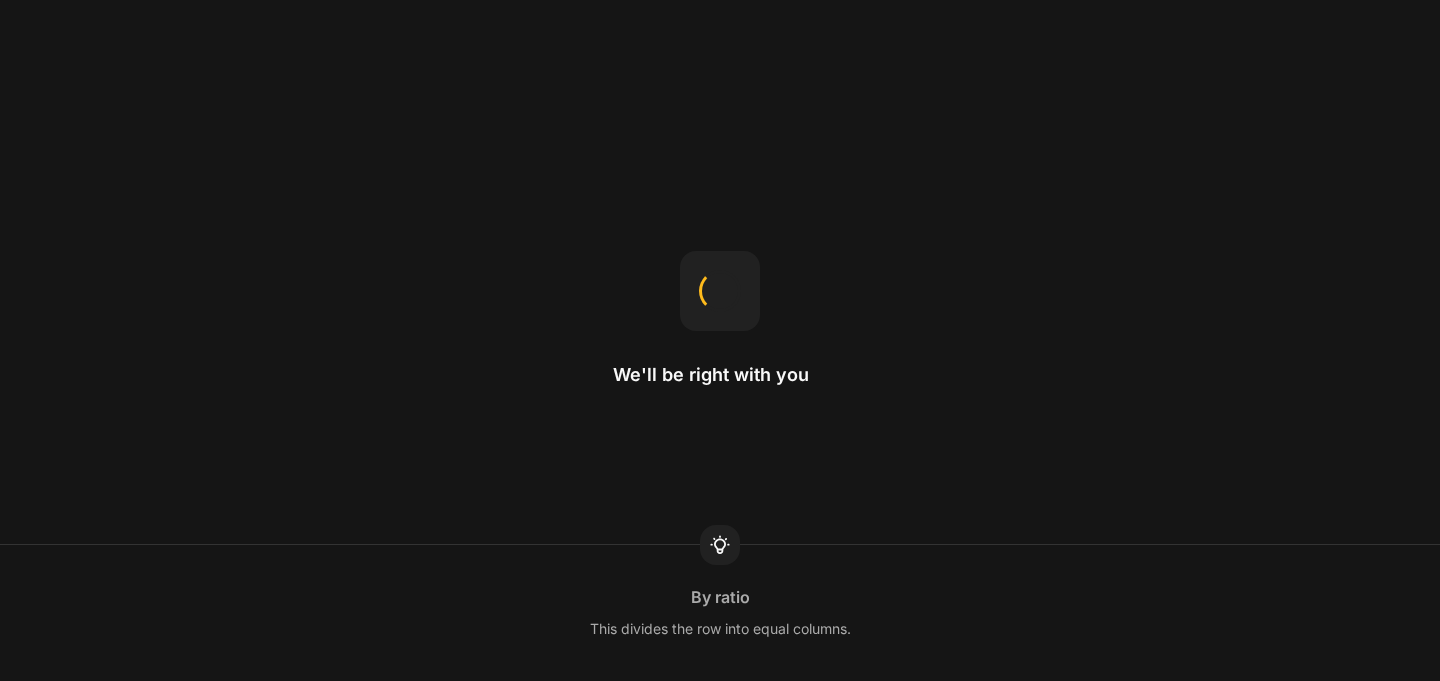 scroll, scrollTop: 0, scrollLeft: 0, axis: both 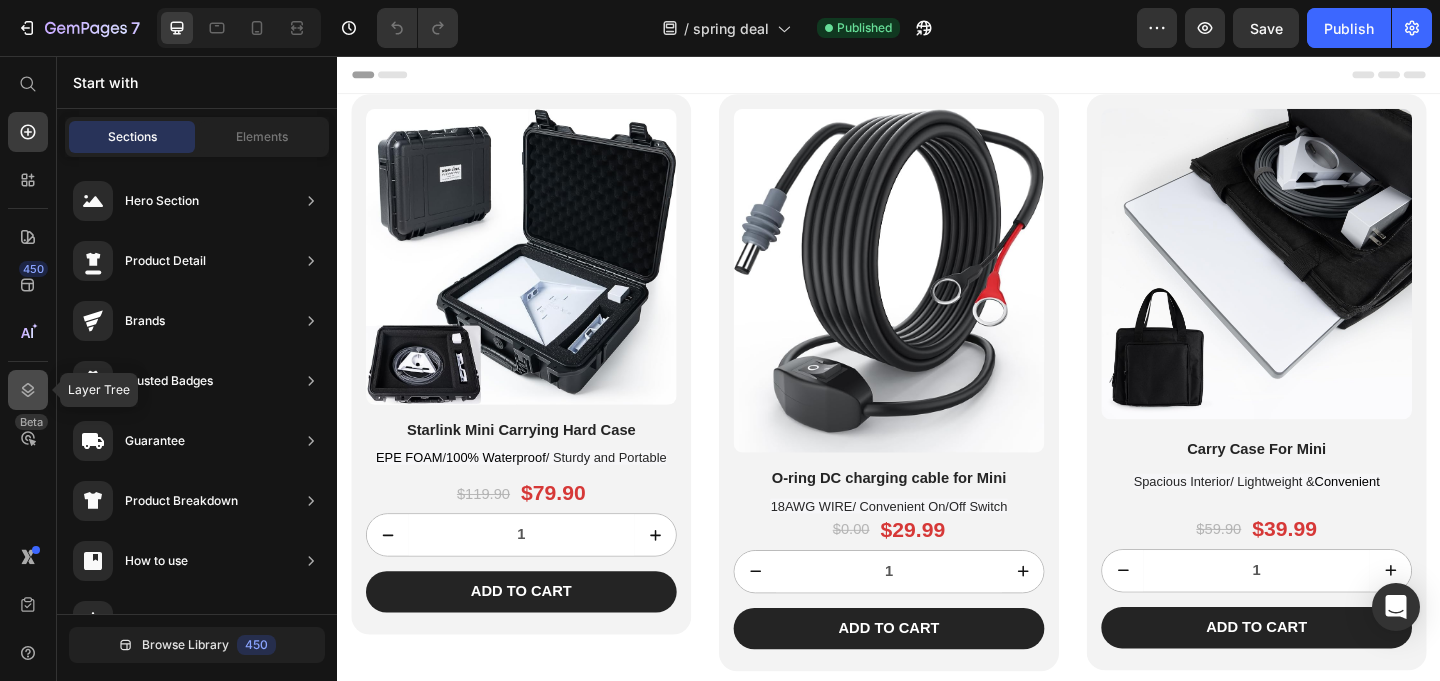 click 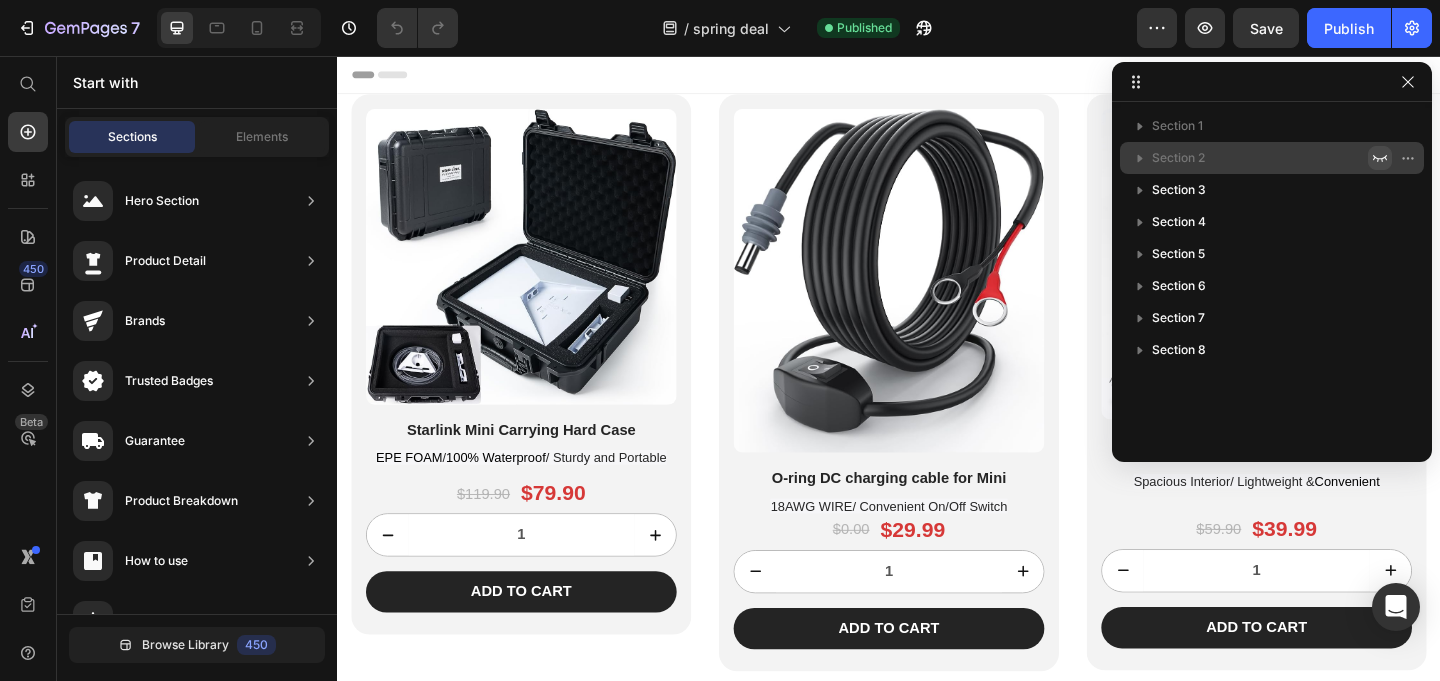 click 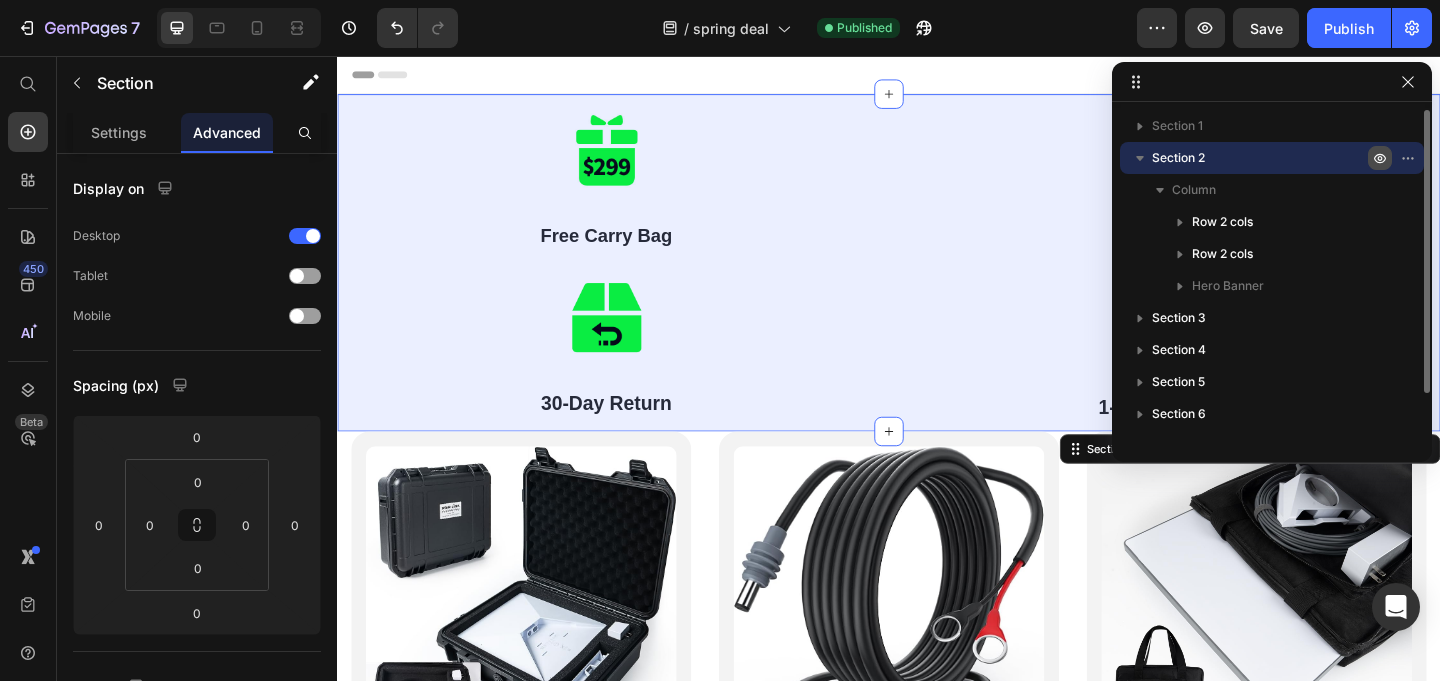 click 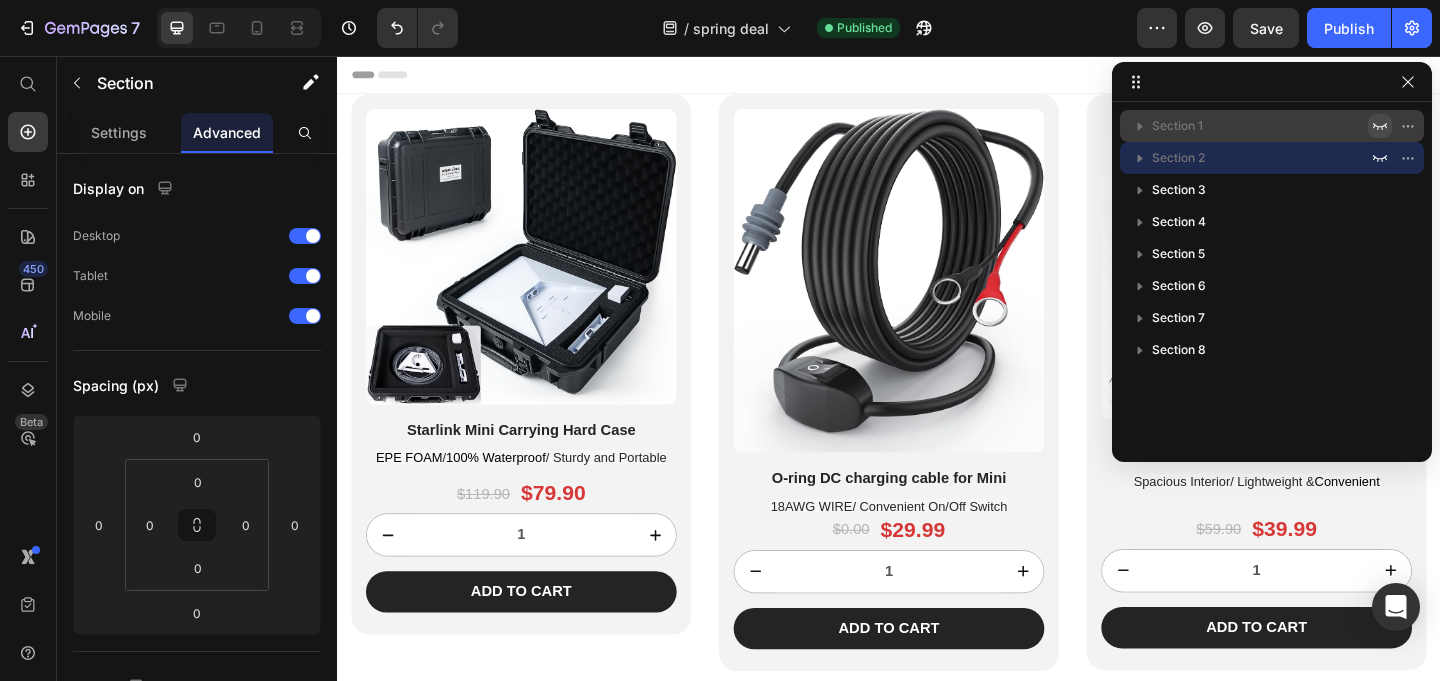 click 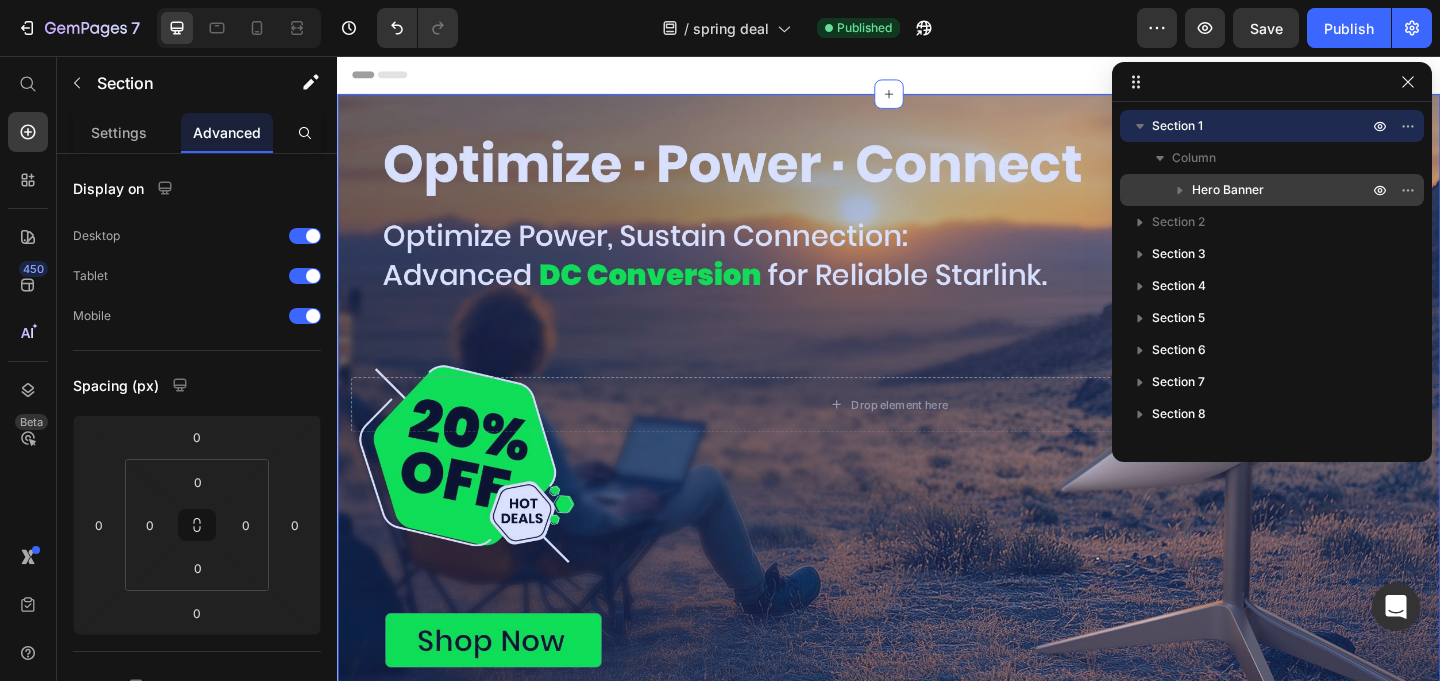 click on "Hero Banner" at bounding box center [1228, 190] 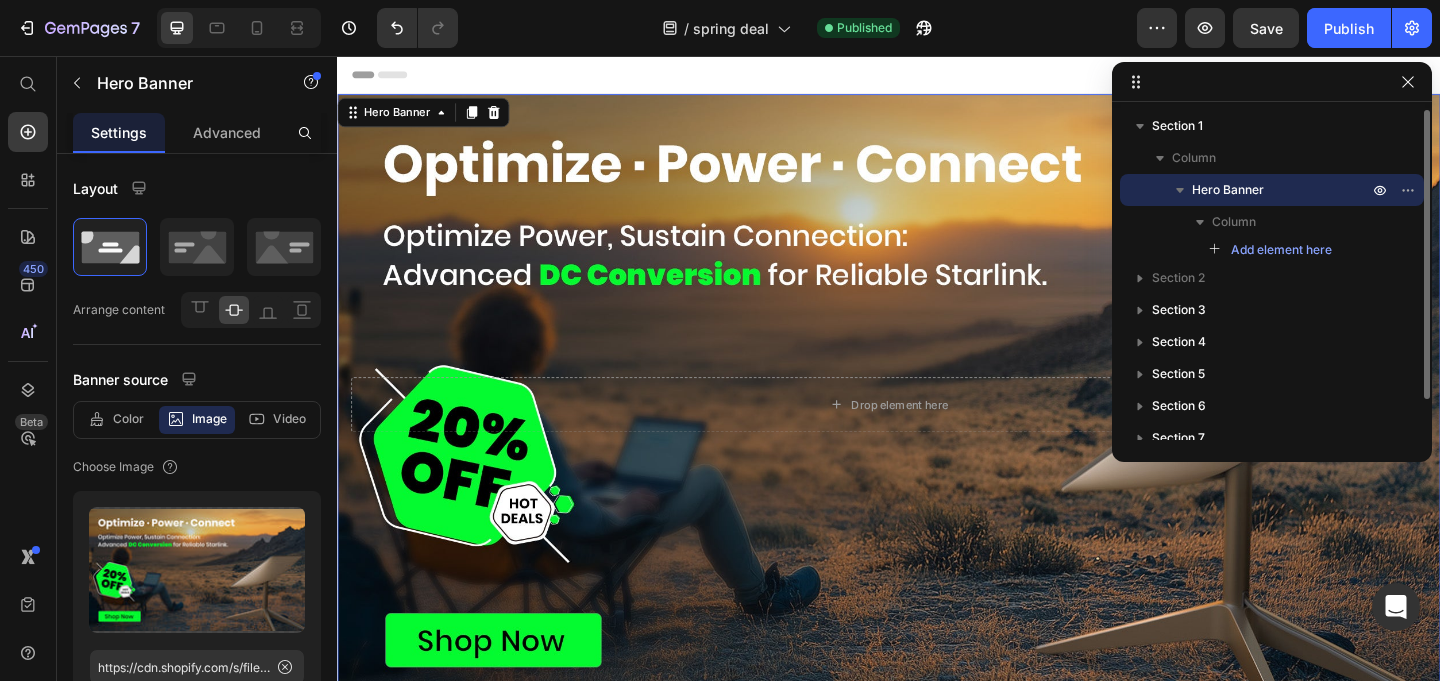 click on "Hero Banner" at bounding box center [1228, 190] 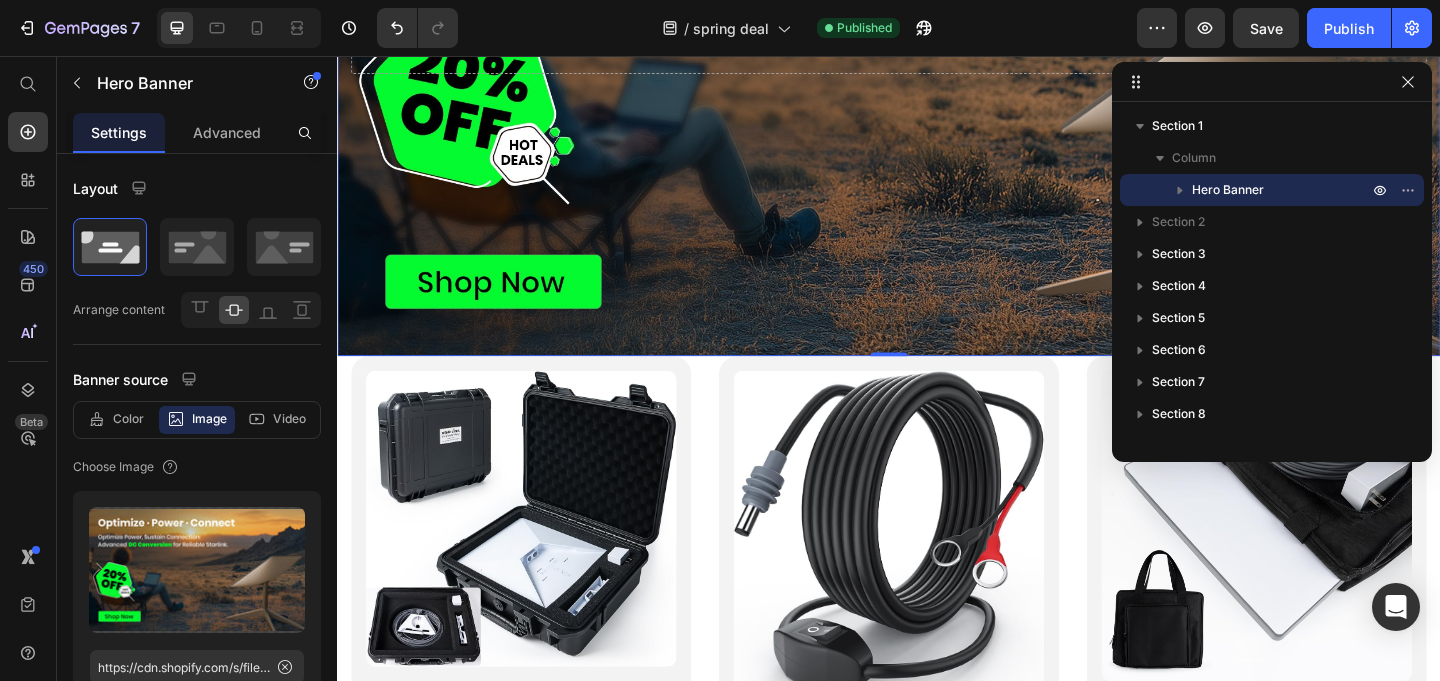 scroll, scrollTop: 344, scrollLeft: 0, axis: vertical 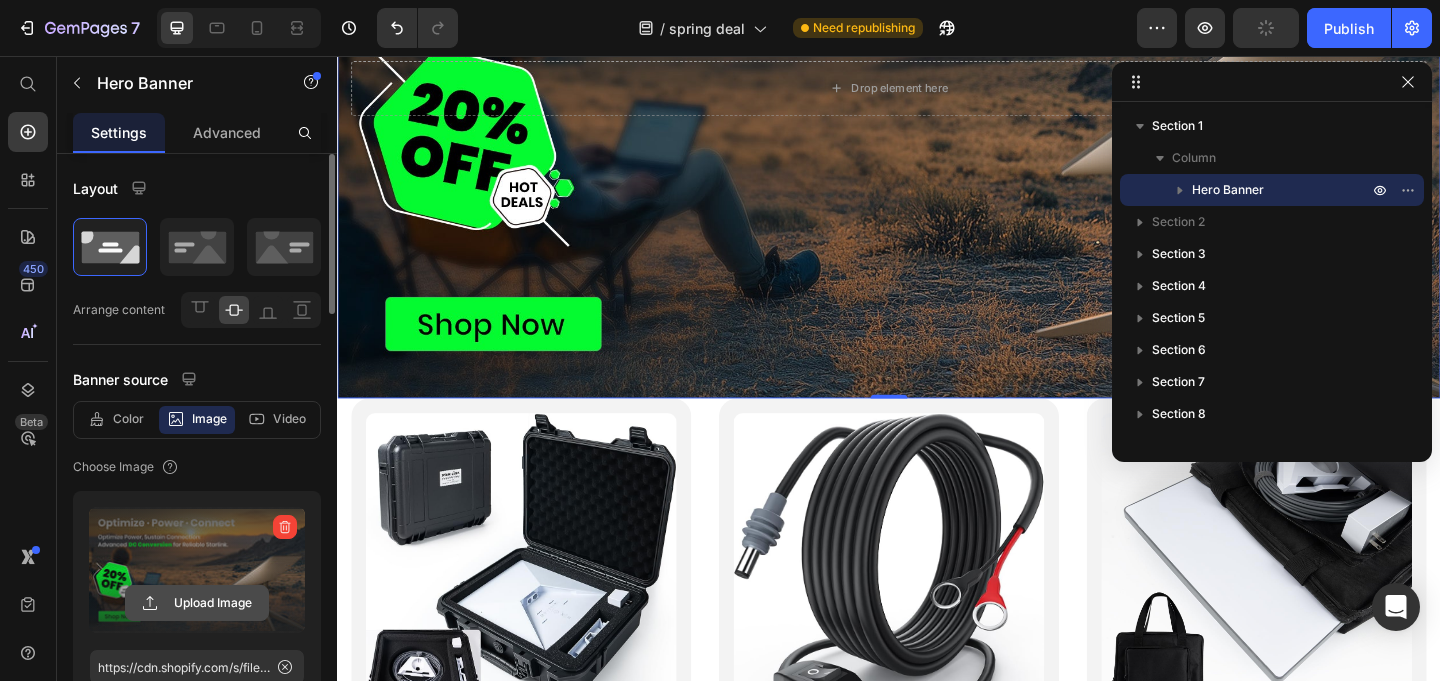 click 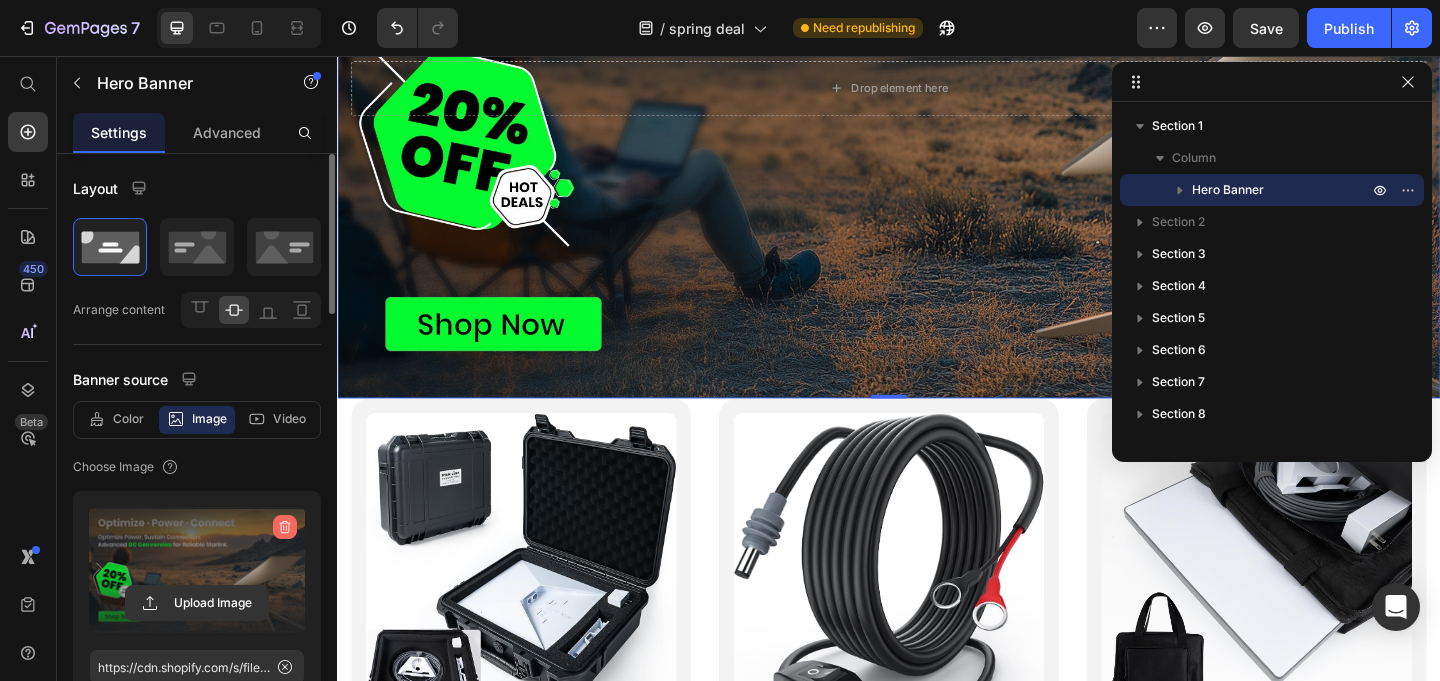 click at bounding box center [285, 527] 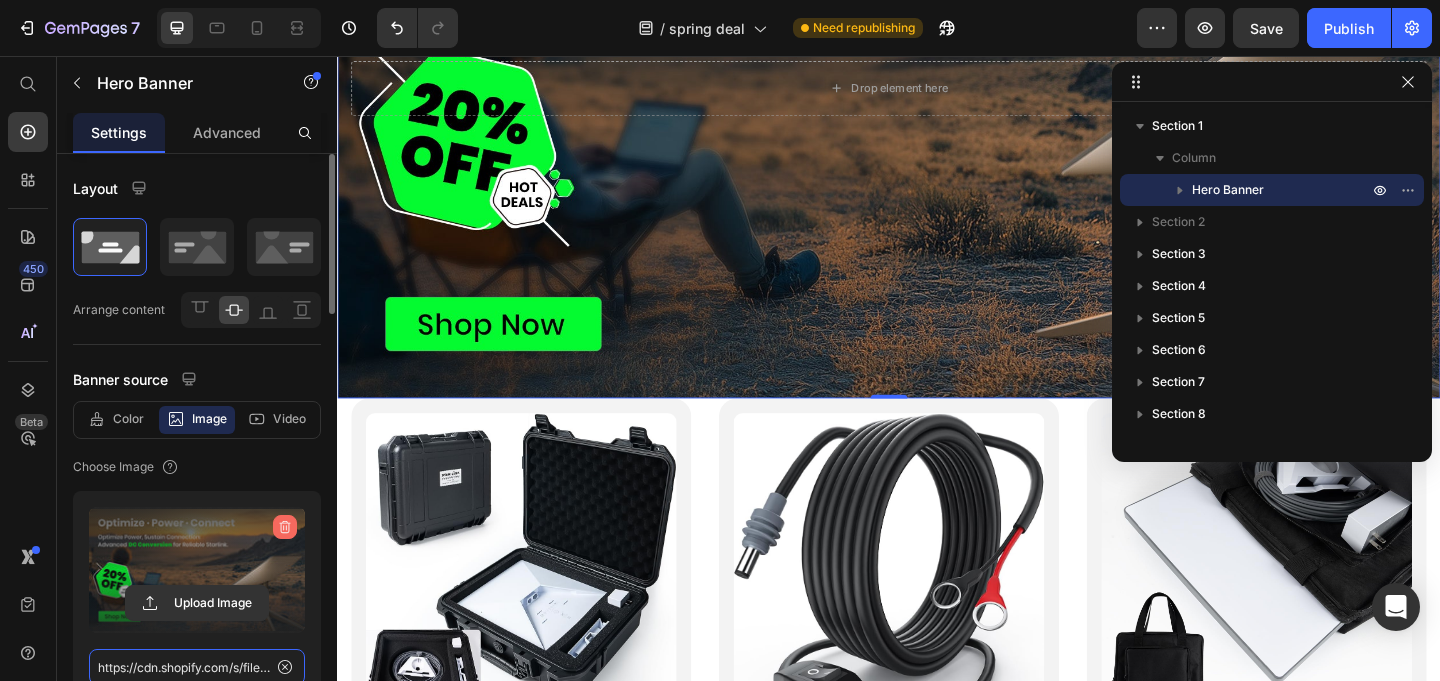 type 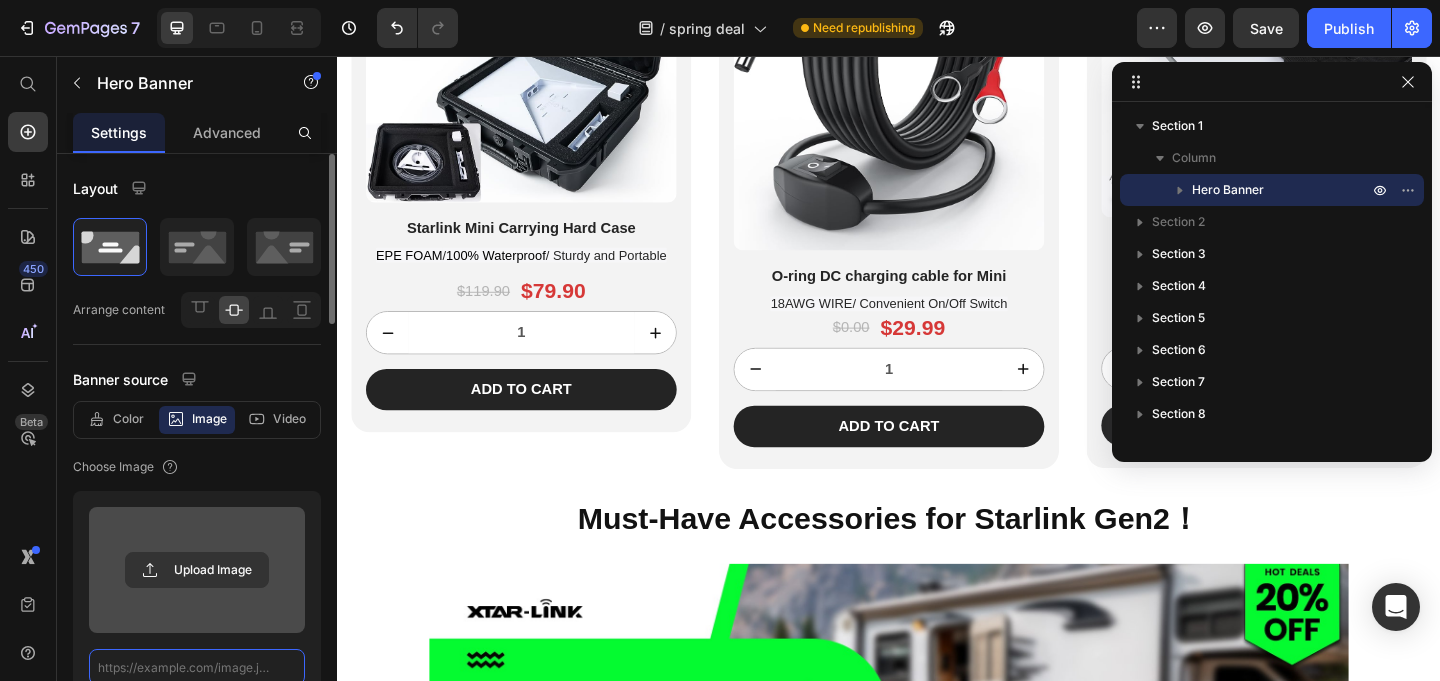 scroll, scrollTop: 4, scrollLeft: 0, axis: vertical 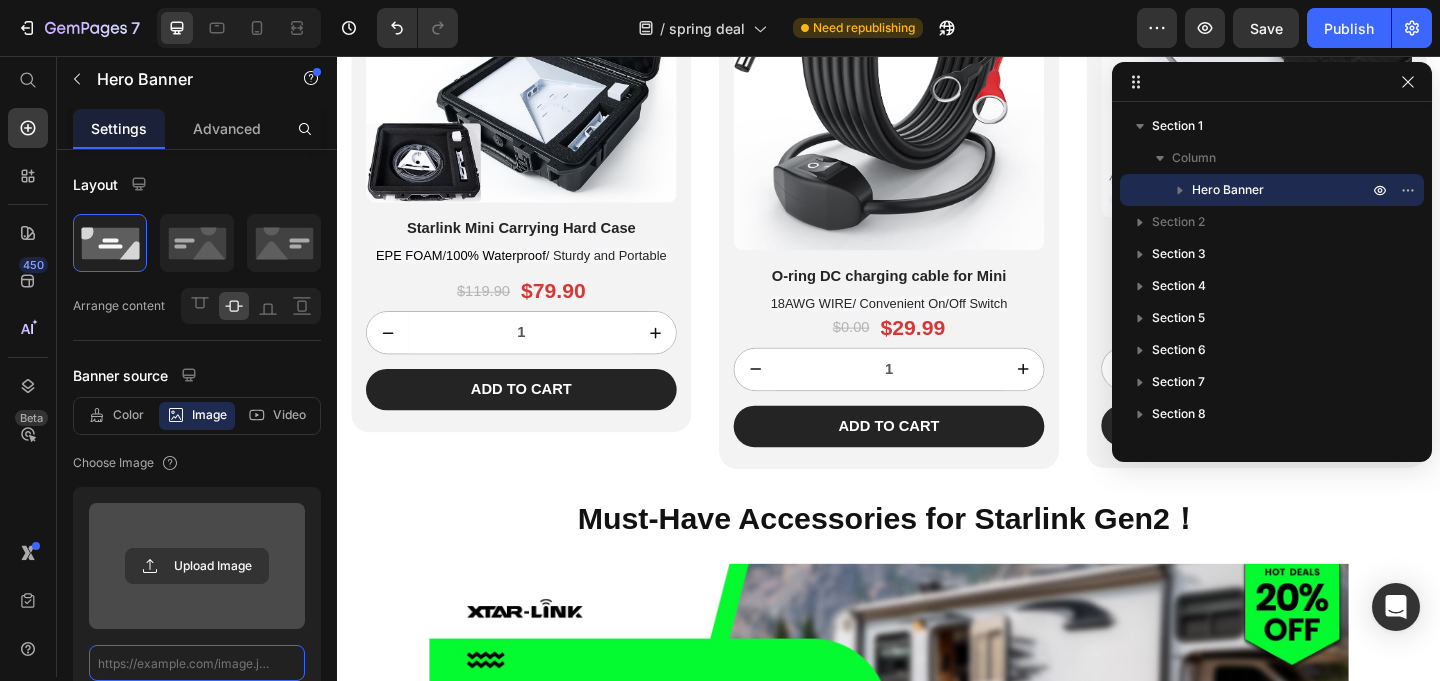 paste on "https://xtar-link.com/cdn/shop/files/gempages_540015646268720355-659ced36-cb98-45a7-a9cc-730383b8a114.jpg?v=1741684389&width=3840" 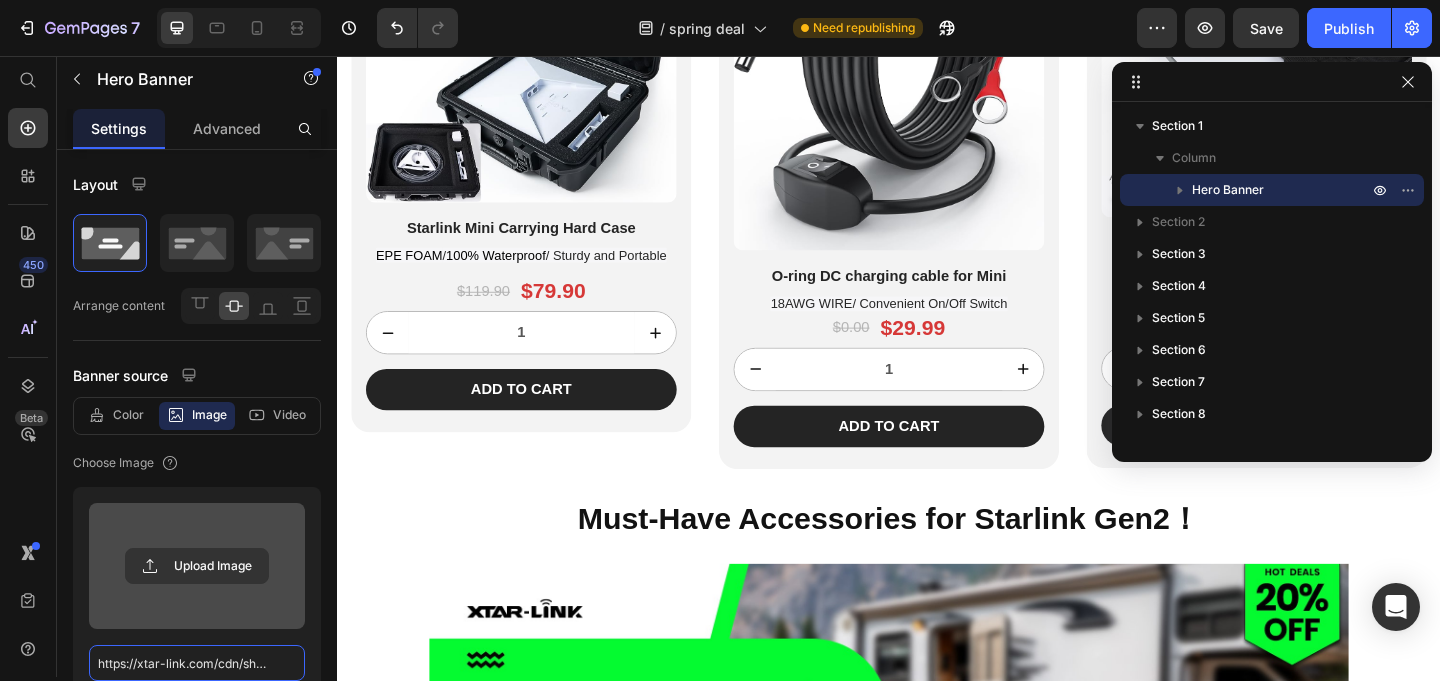 scroll, scrollTop: 0, scrollLeft: 665, axis: horizontal 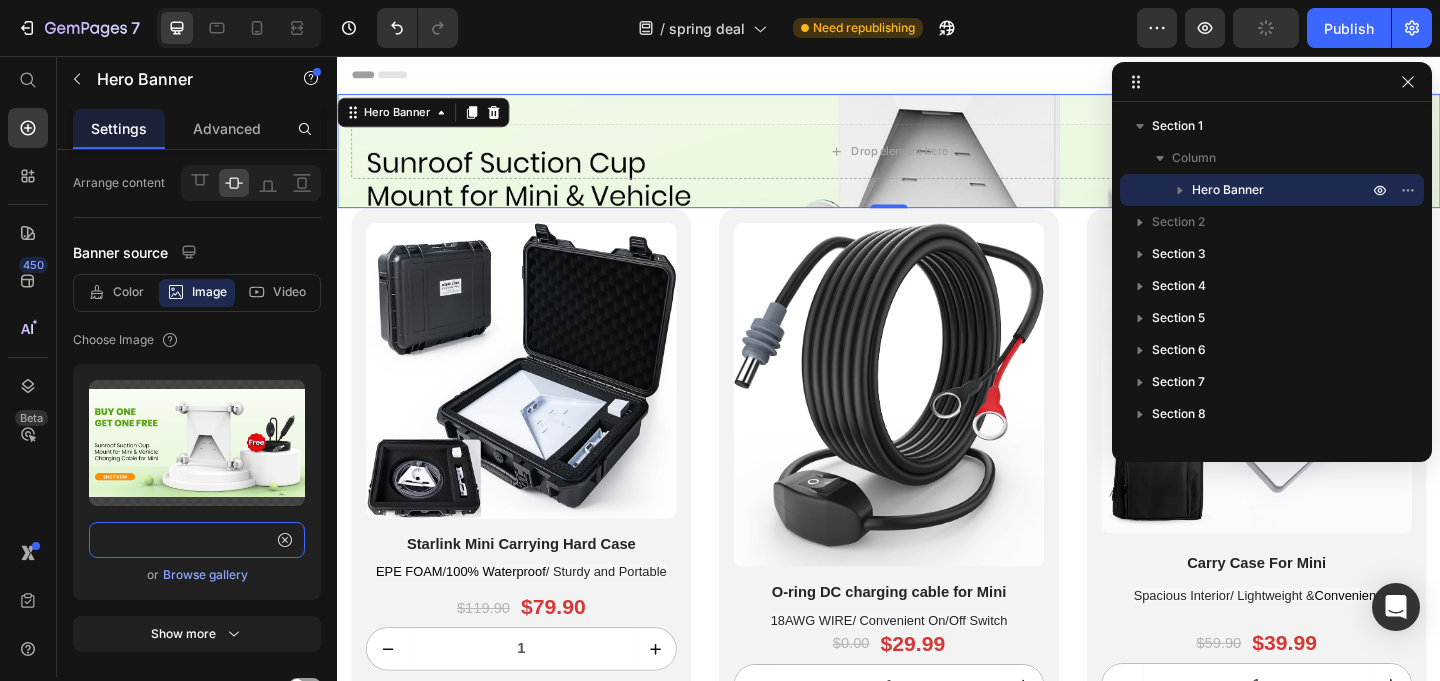 type on "https://xtar-link.com/cdn/shop/files/gempages_540015646268720355-659ced36-cb98-45a7-a9cc-730383b8a114.jpg?v=1741684389&width=3840" 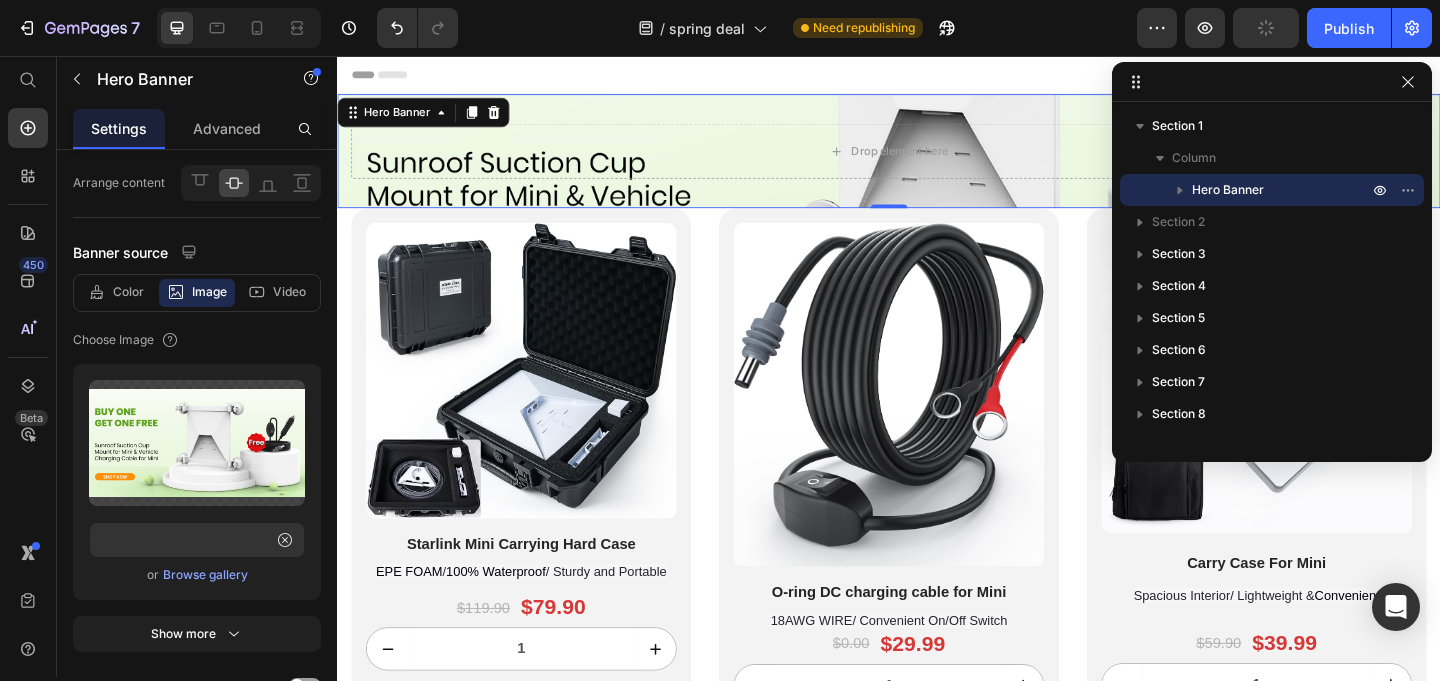 click 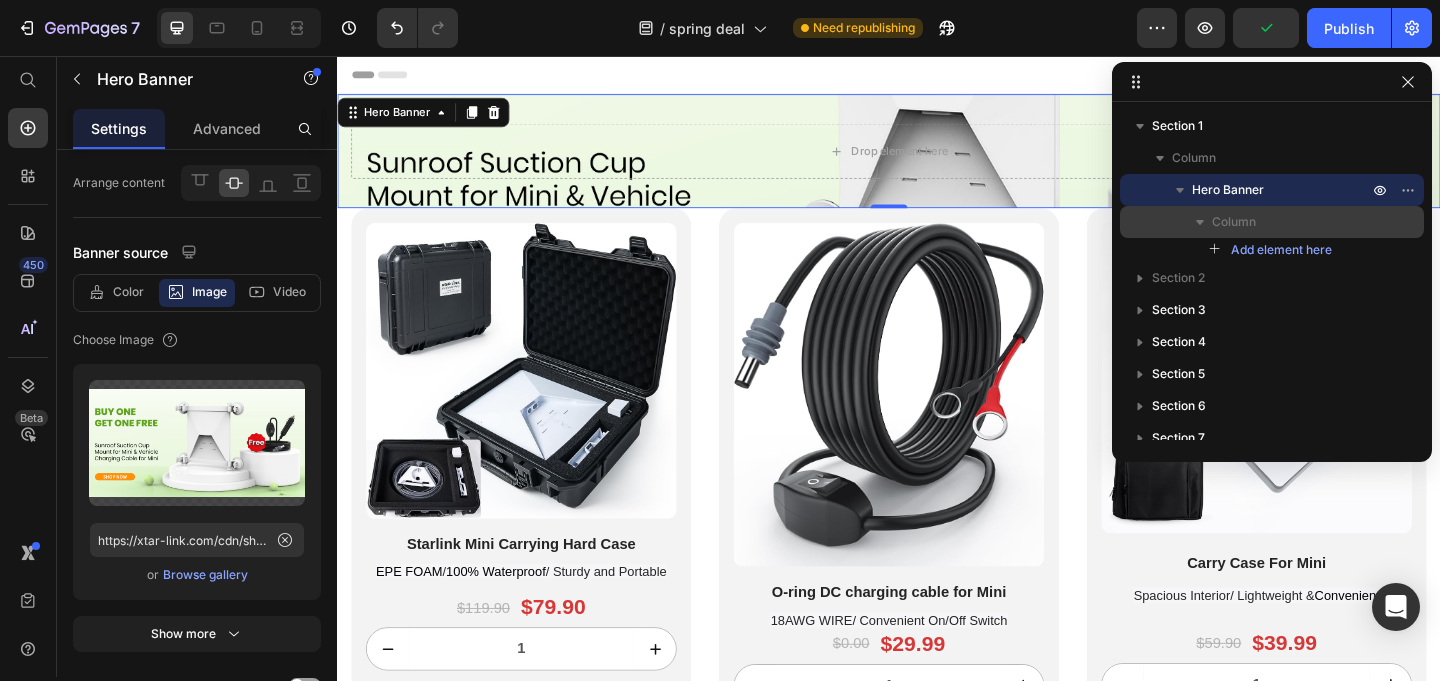 click on "Column" at bounding box center [1234, 222] 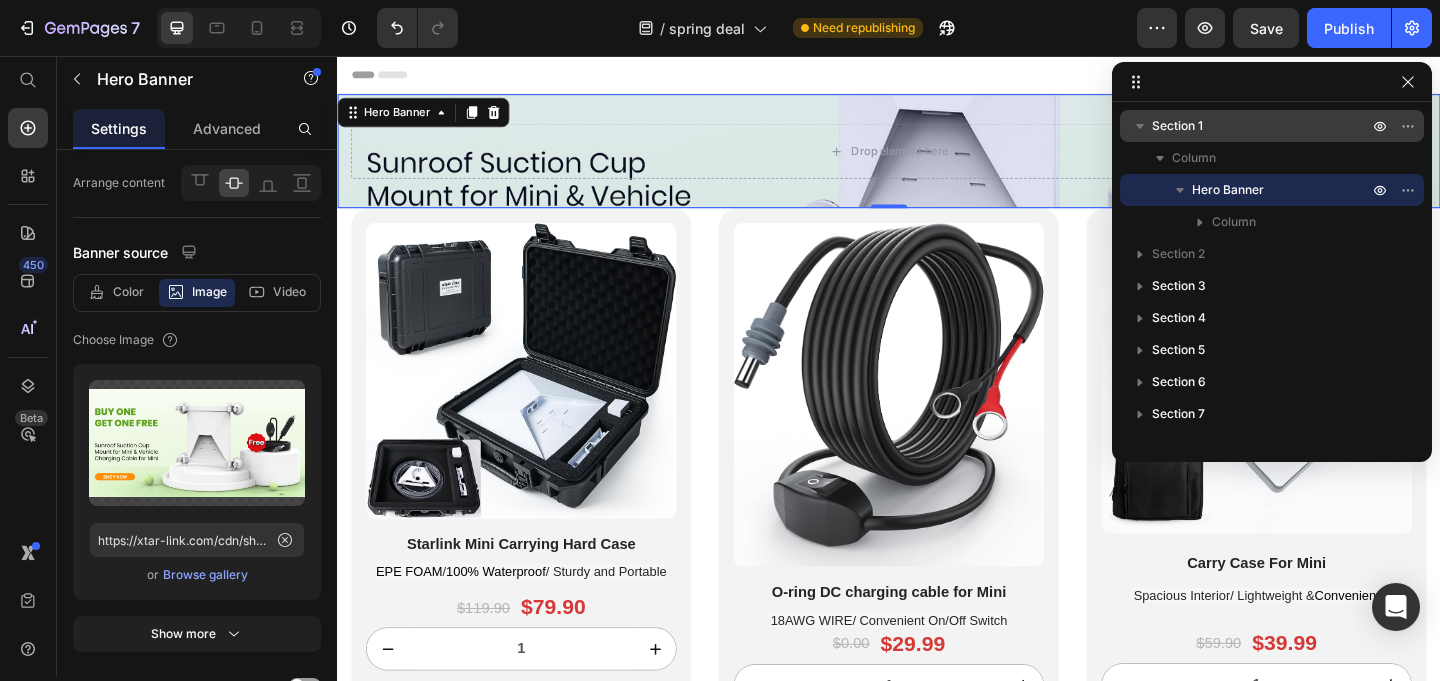 click 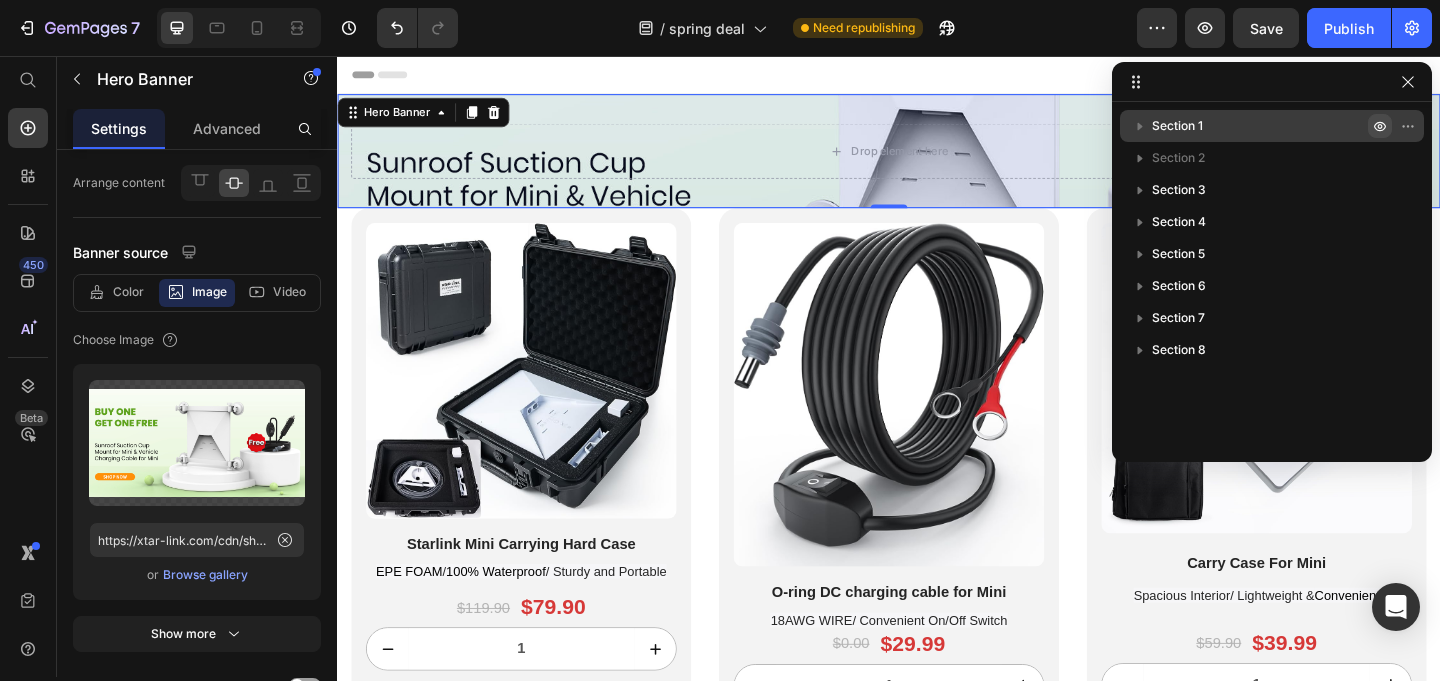 click 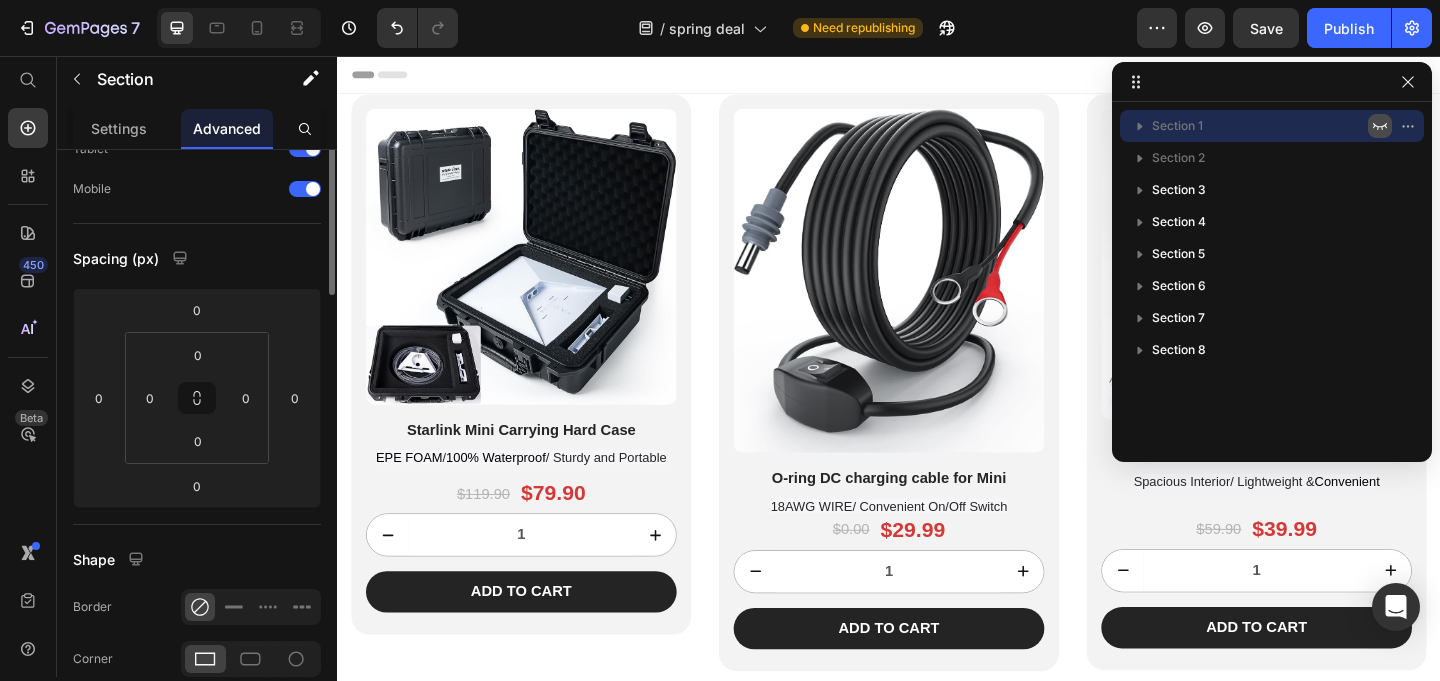 scroll, scrollTop: 0, scrollLeft: 0, axis: both 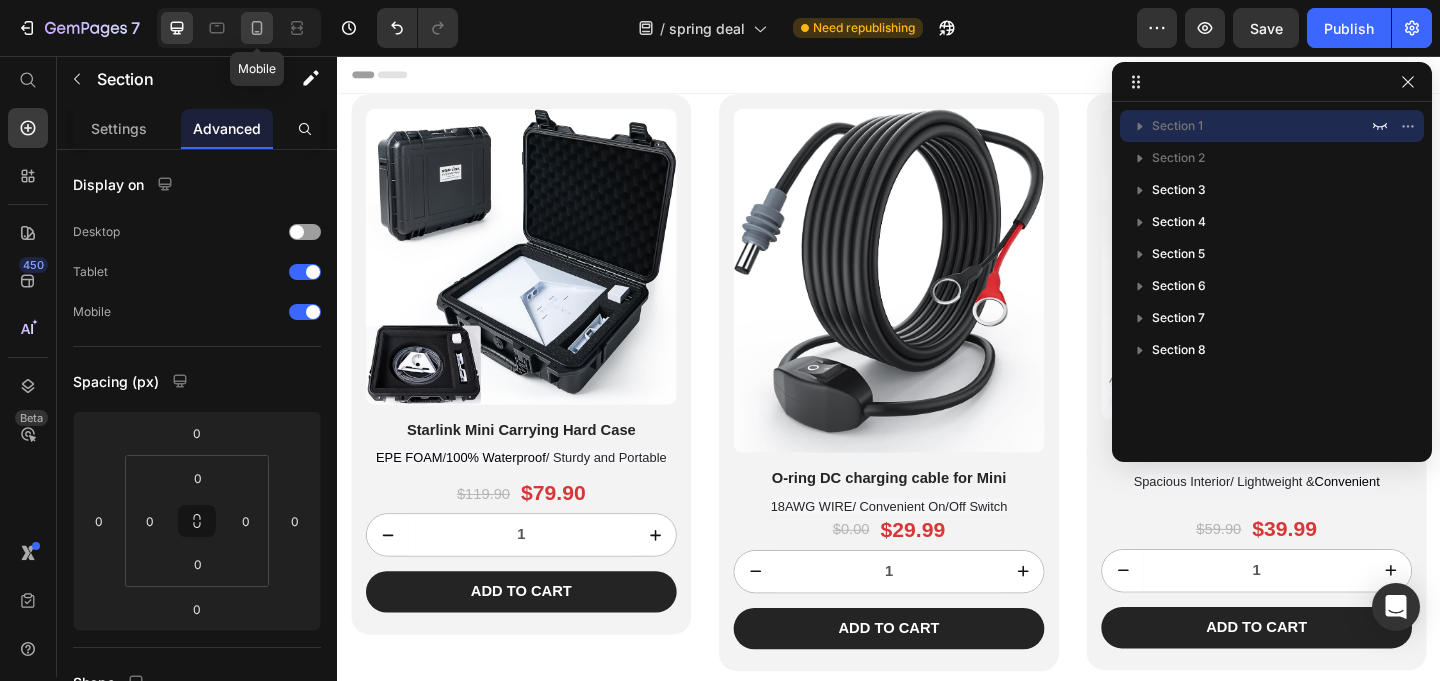 click 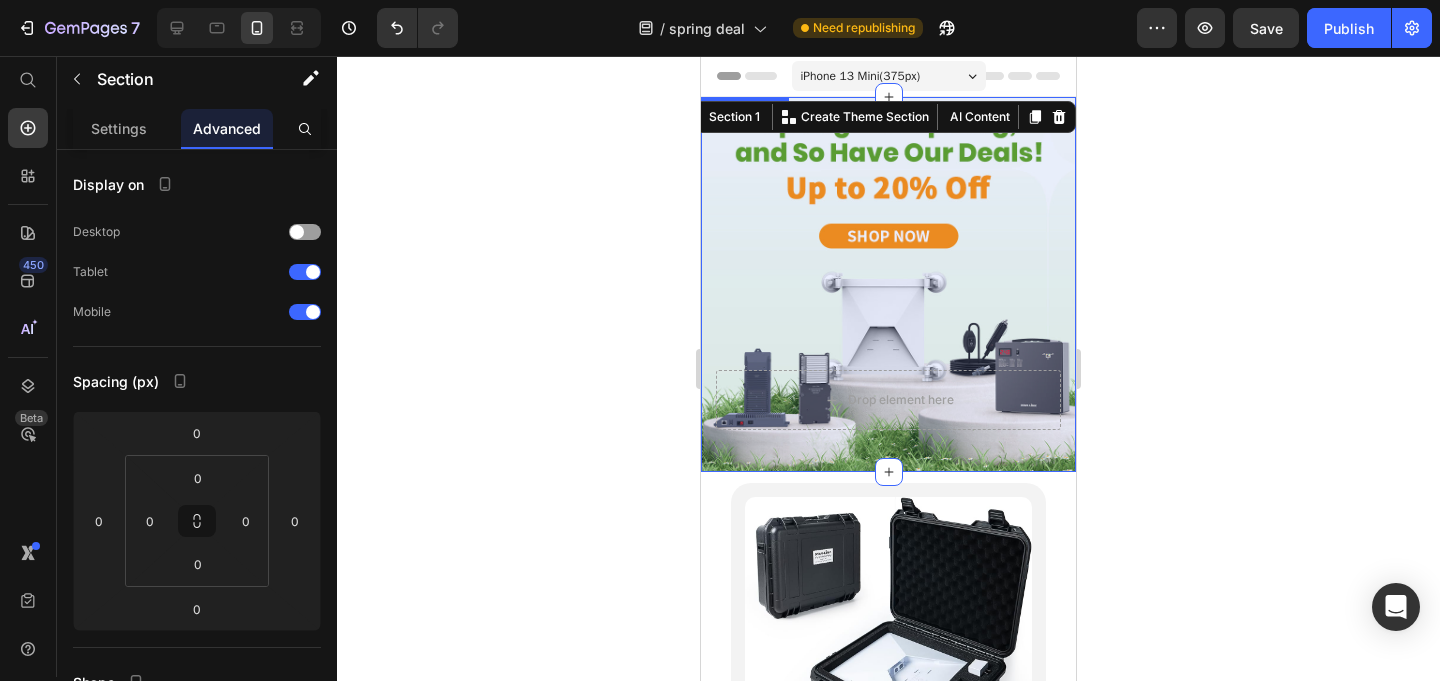 click at bounding box center [888, 284] 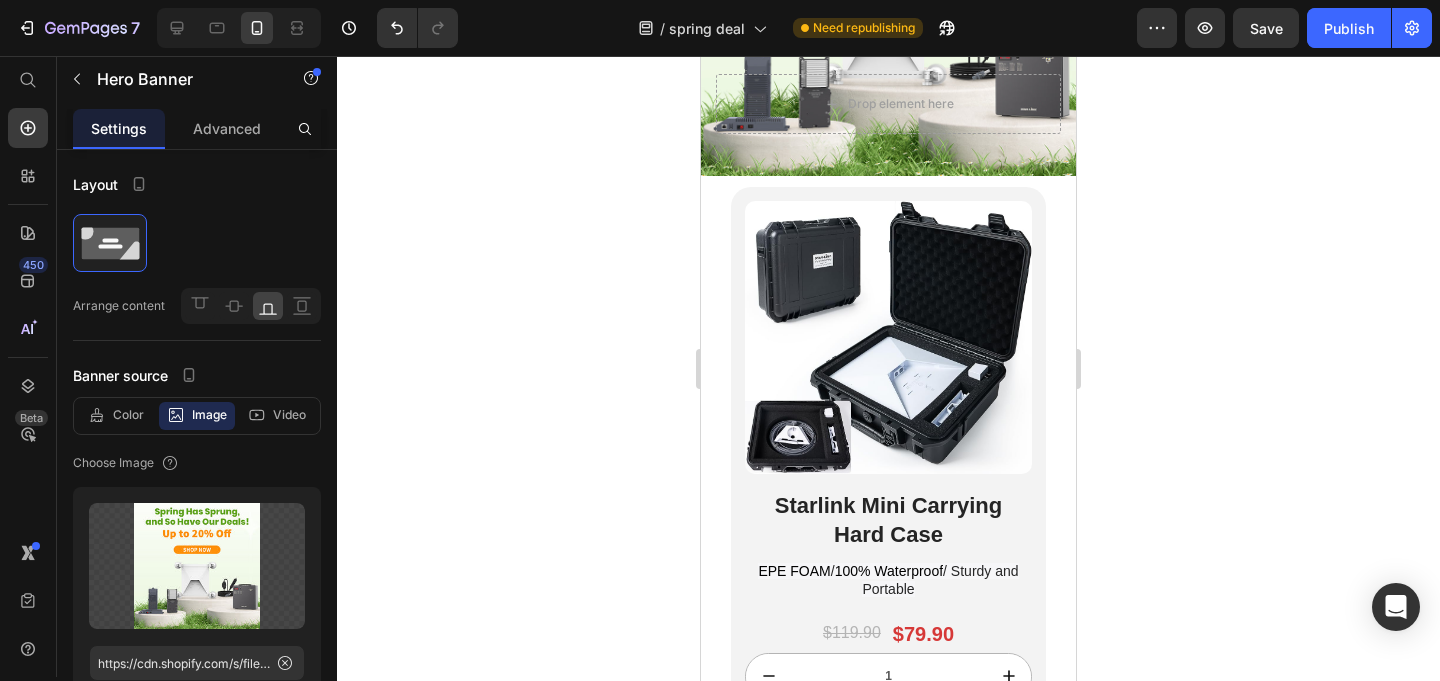 scroll, scrollTop: 0, scrollLeft: 0, axis: both 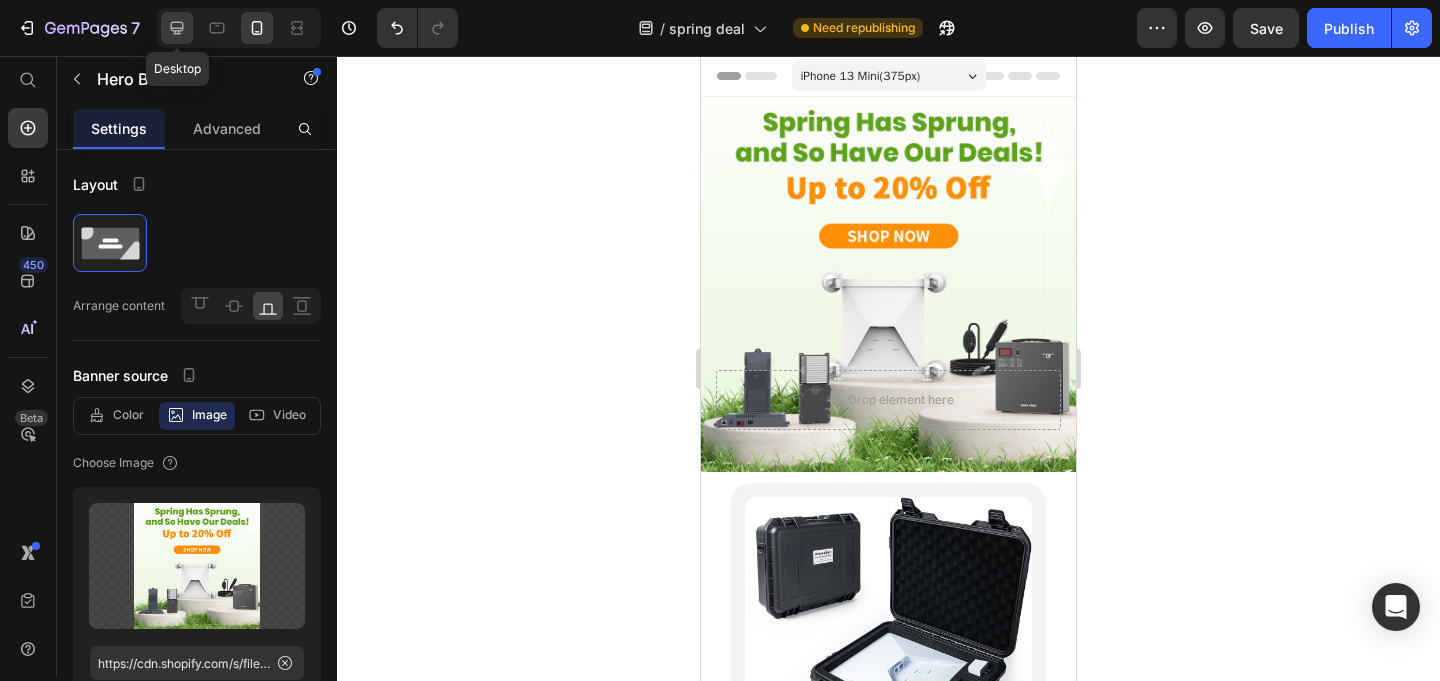 click 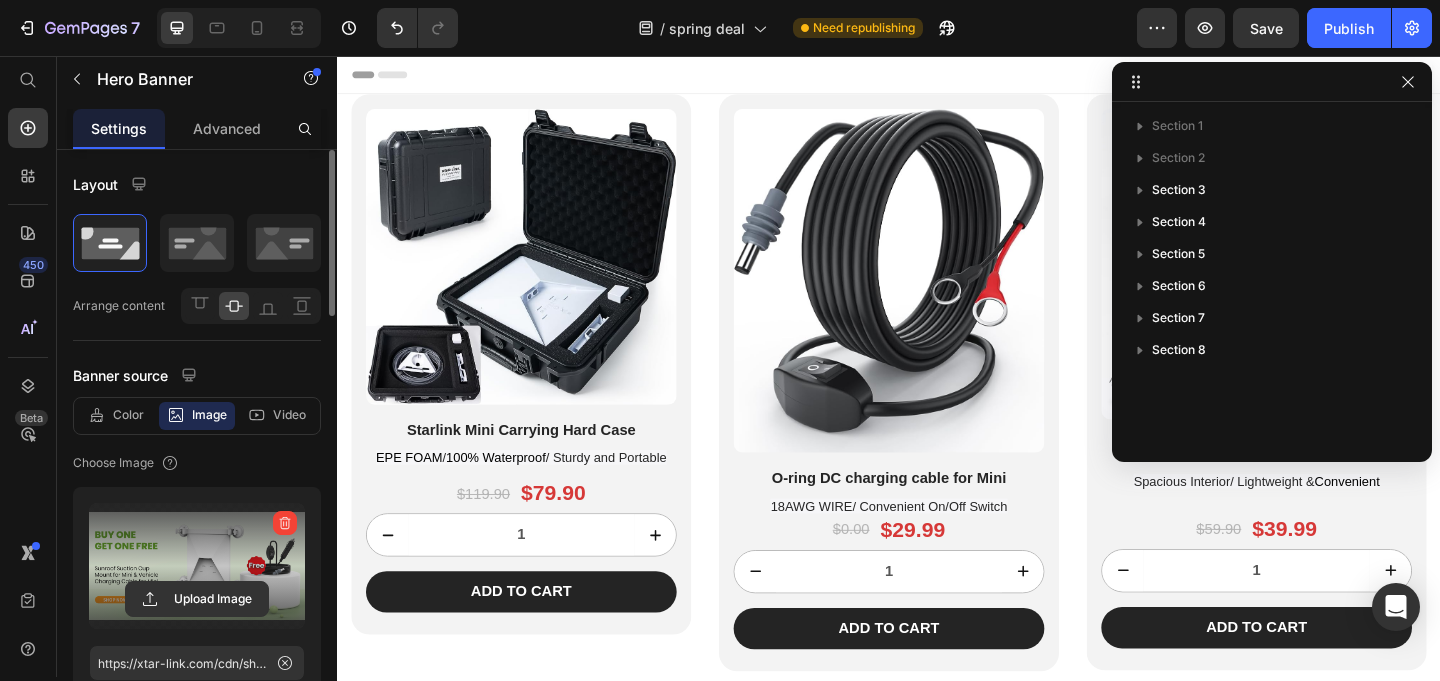 click at bounding box center (285, 523) 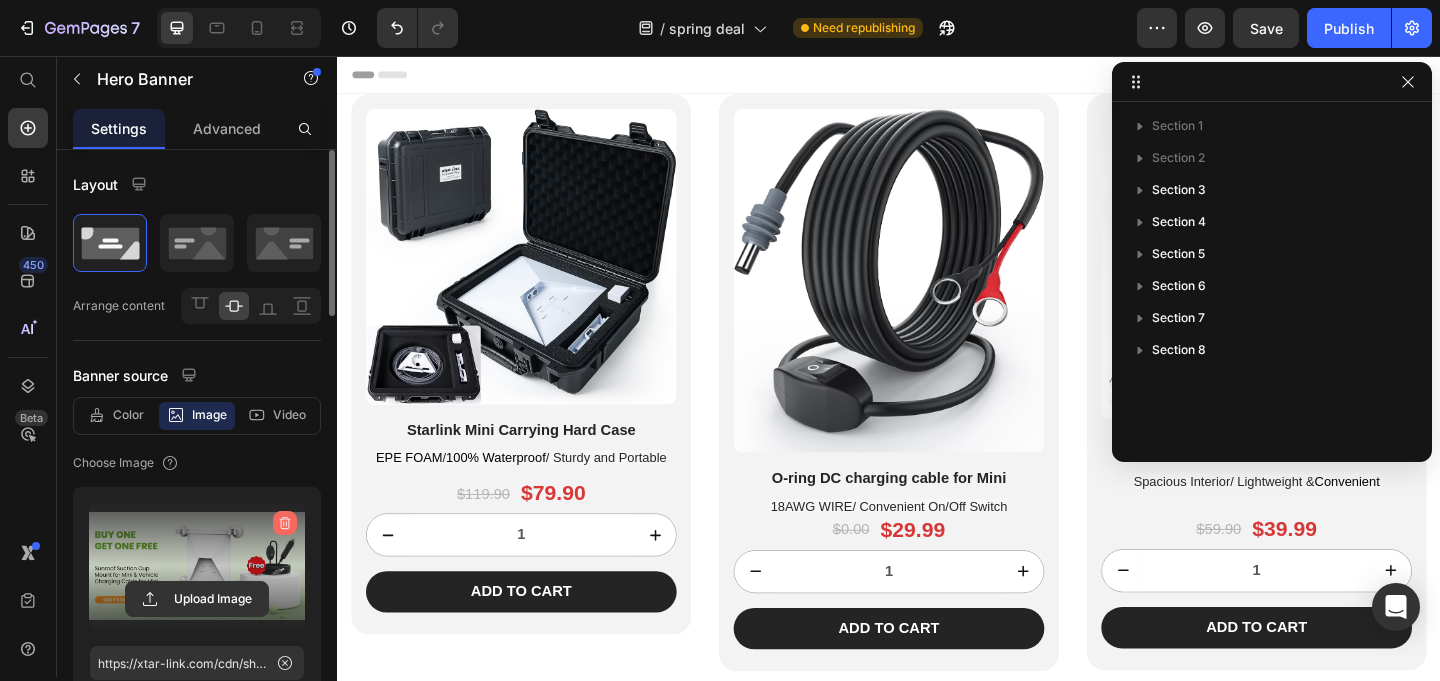click 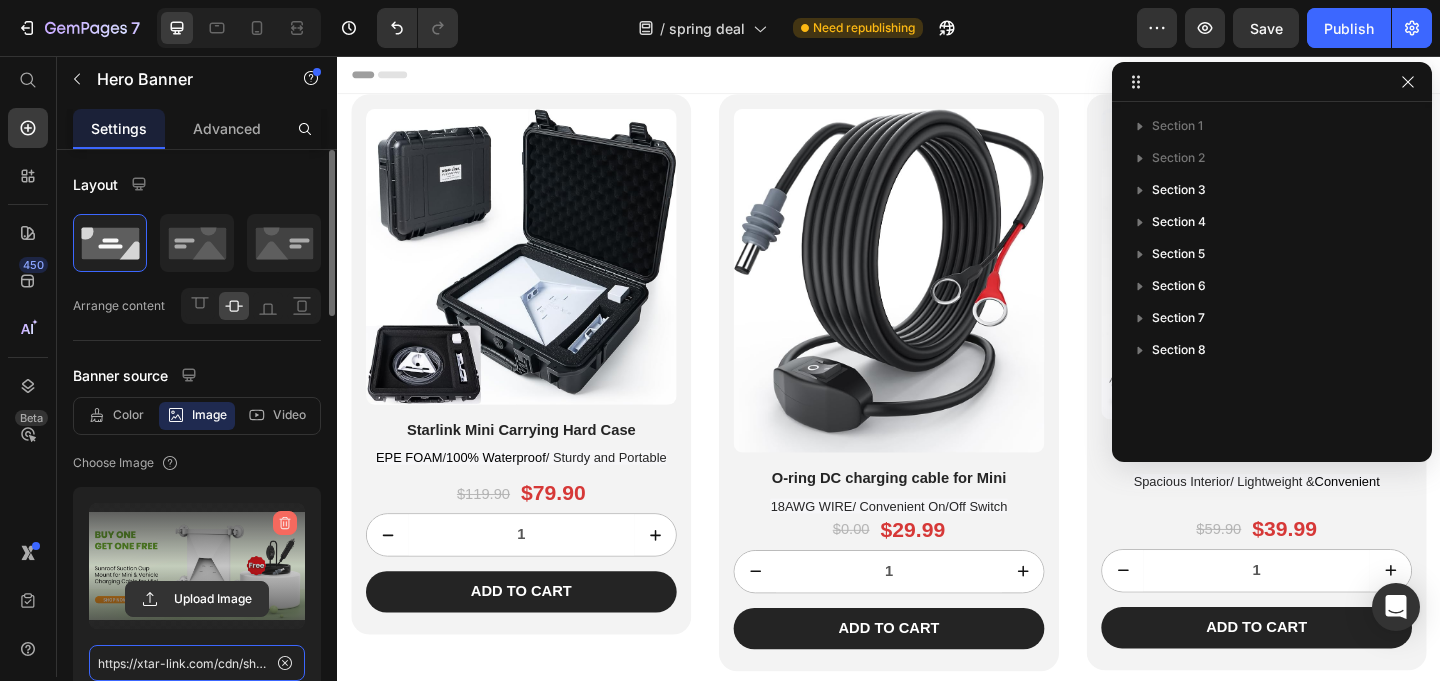 type 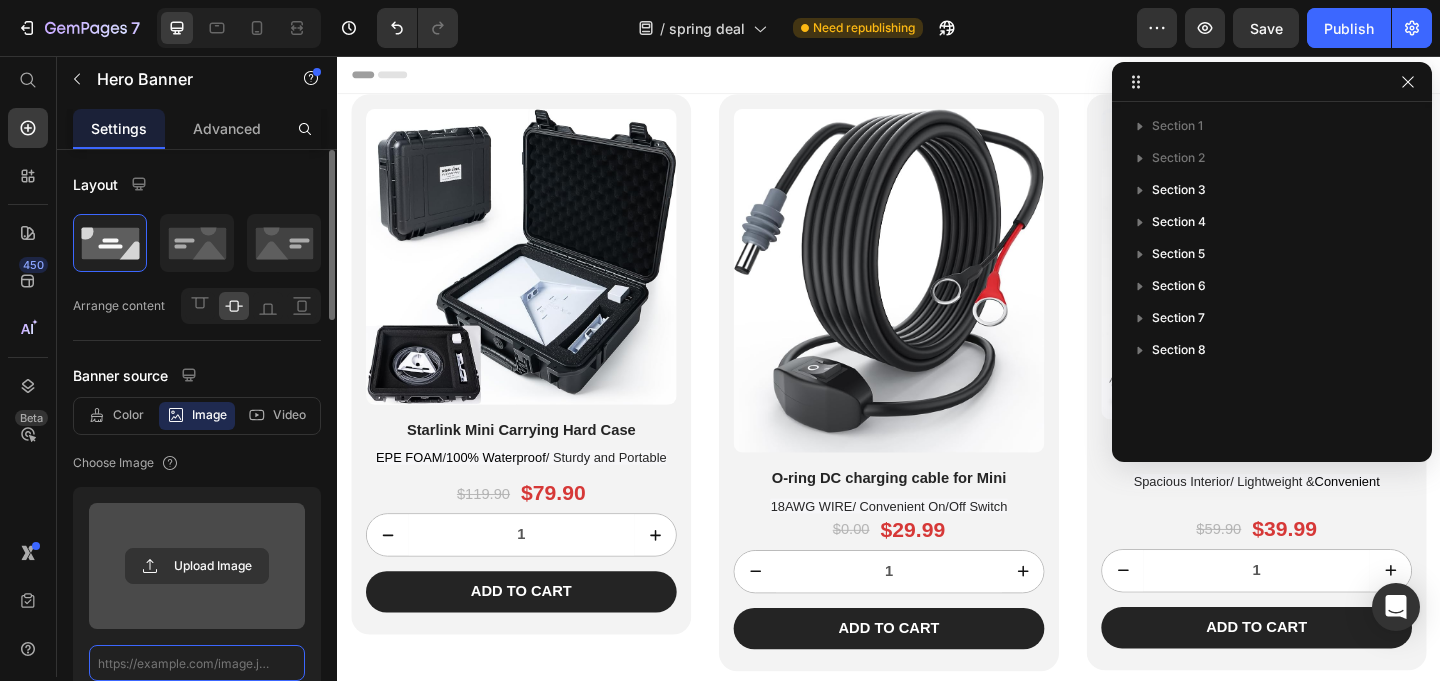 scroll, scrollTop: 0, scrollLeft: 0, axis: both 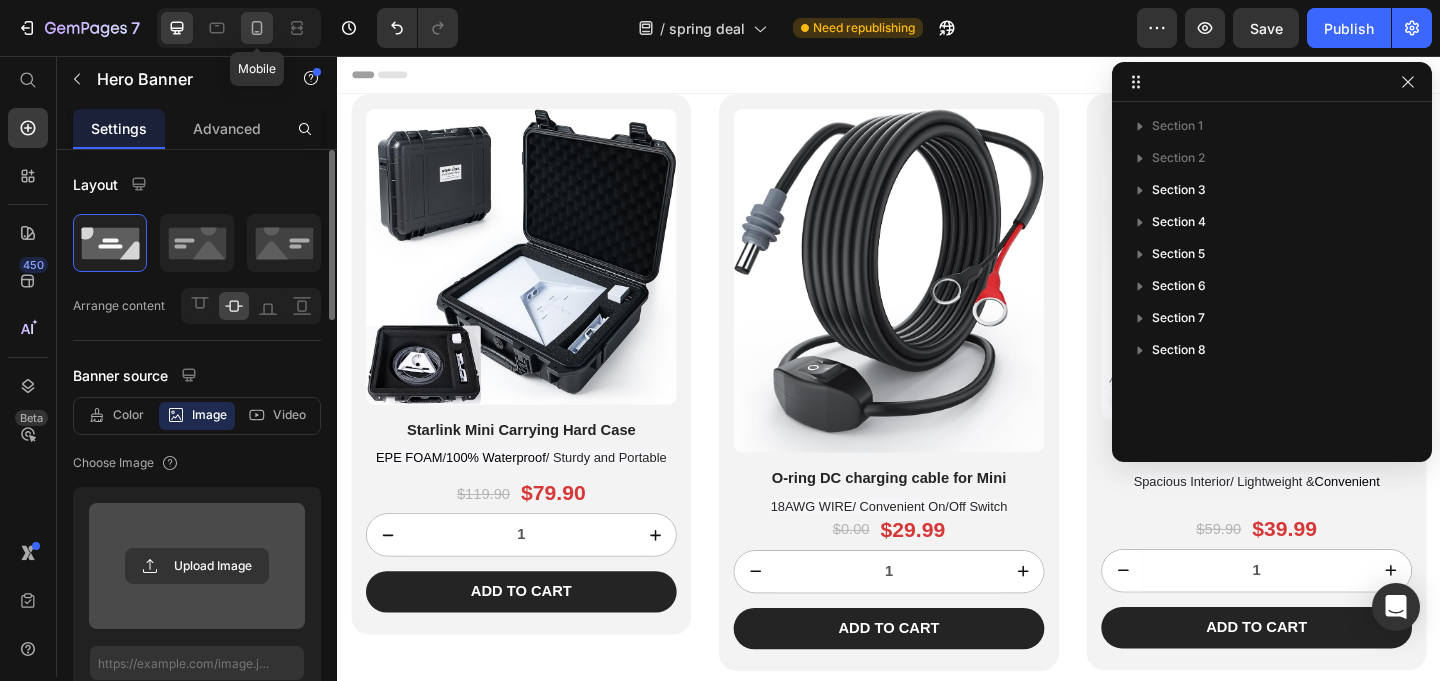 click 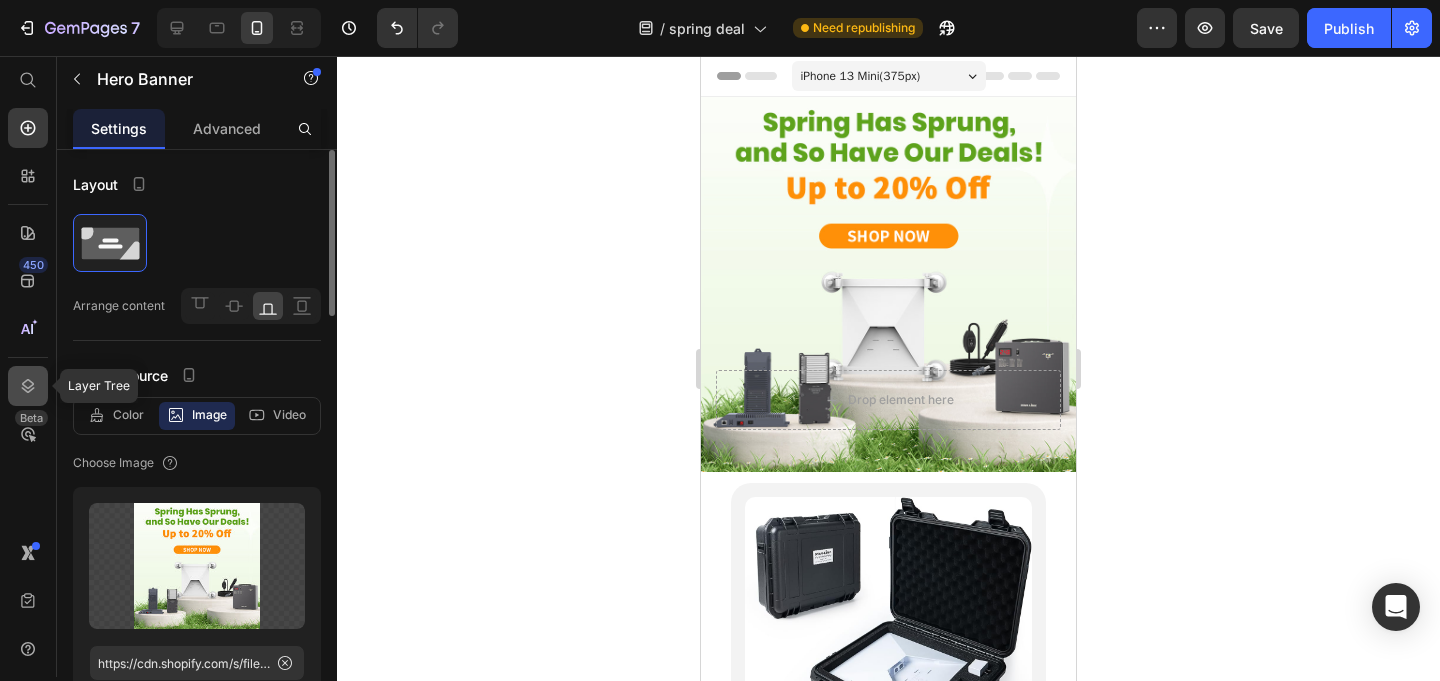 click 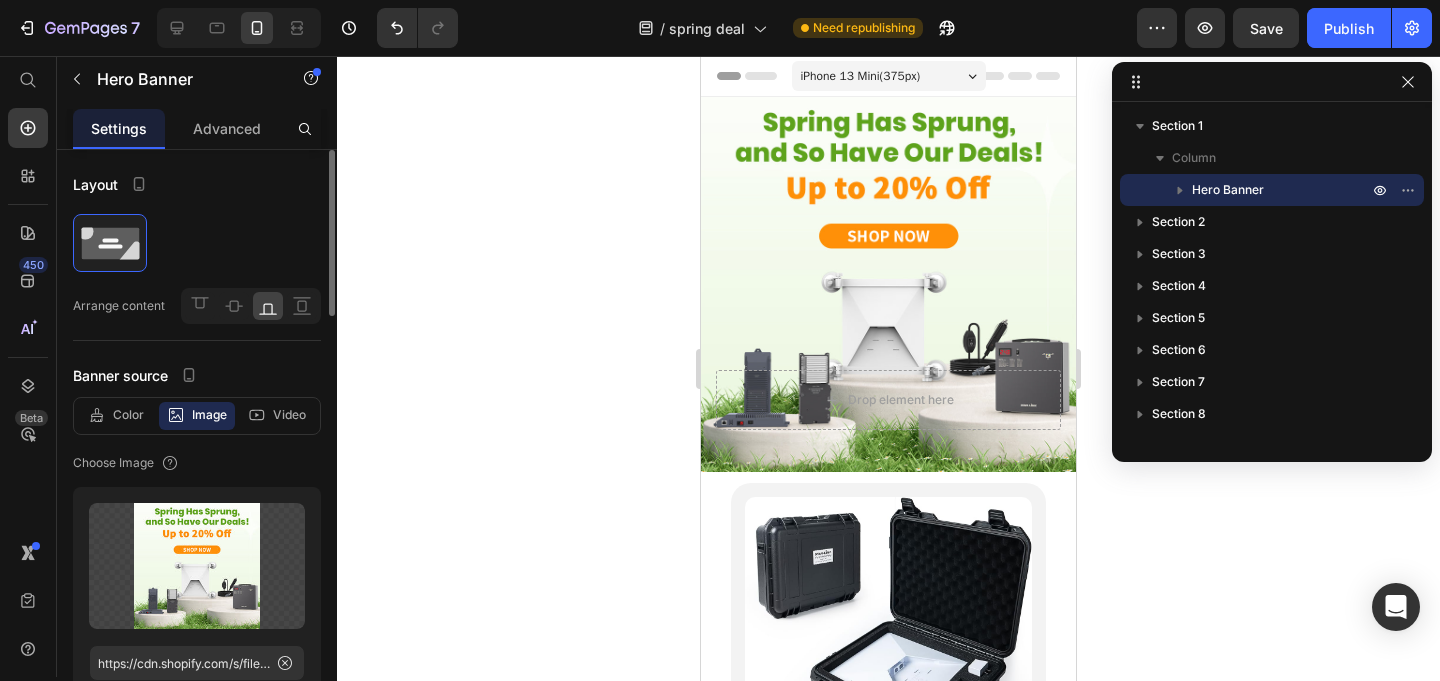 click 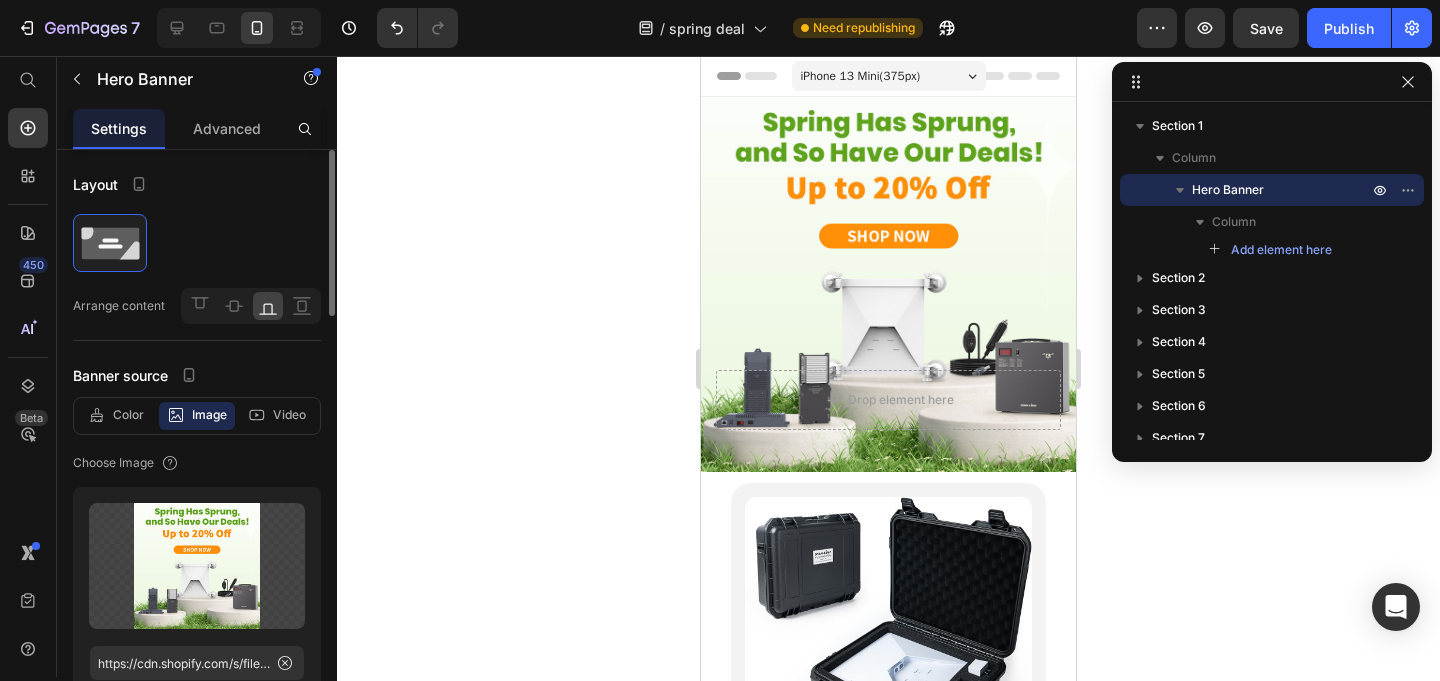 click 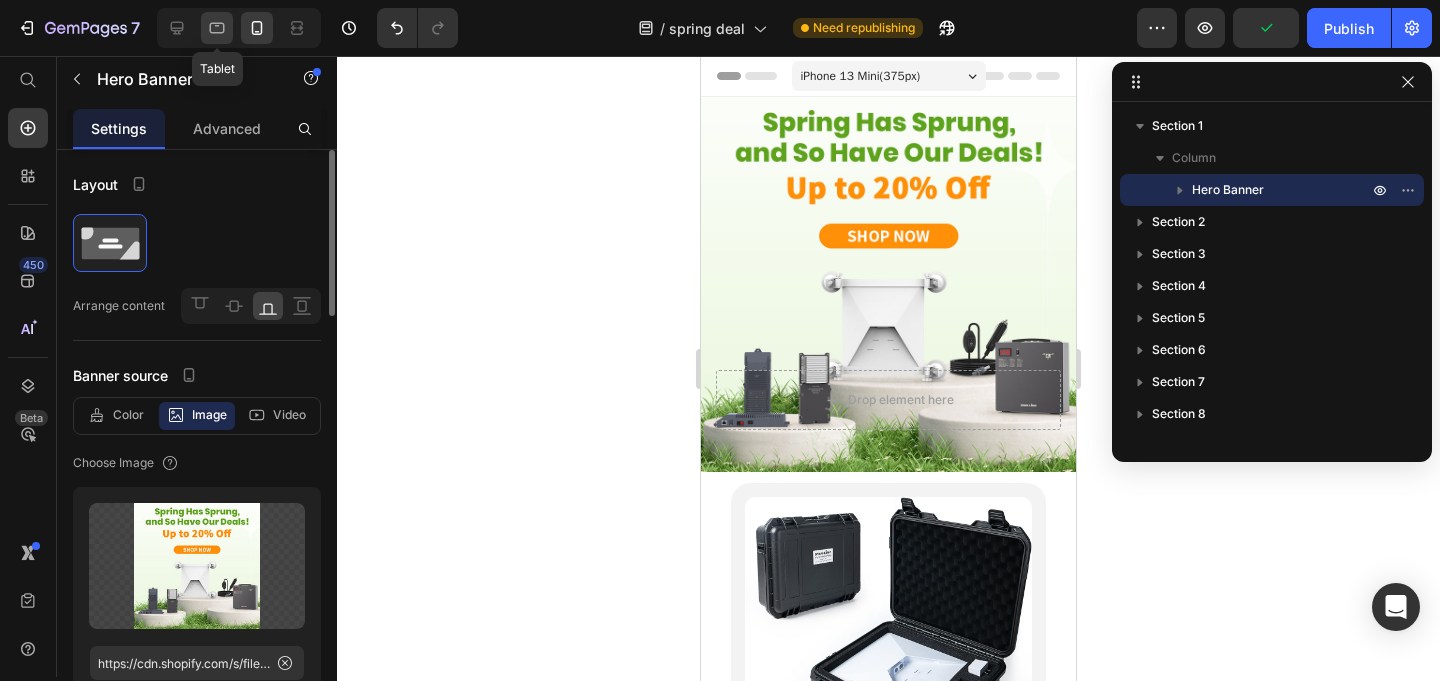 click 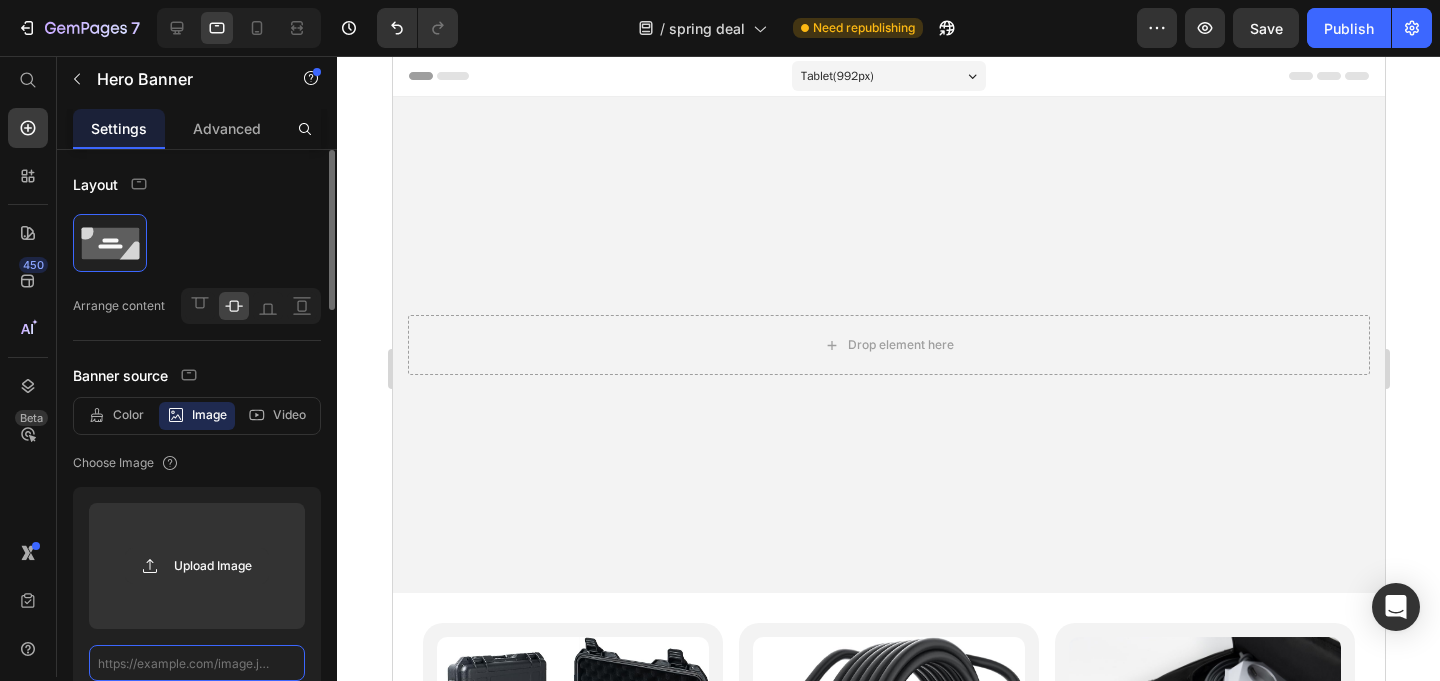 click 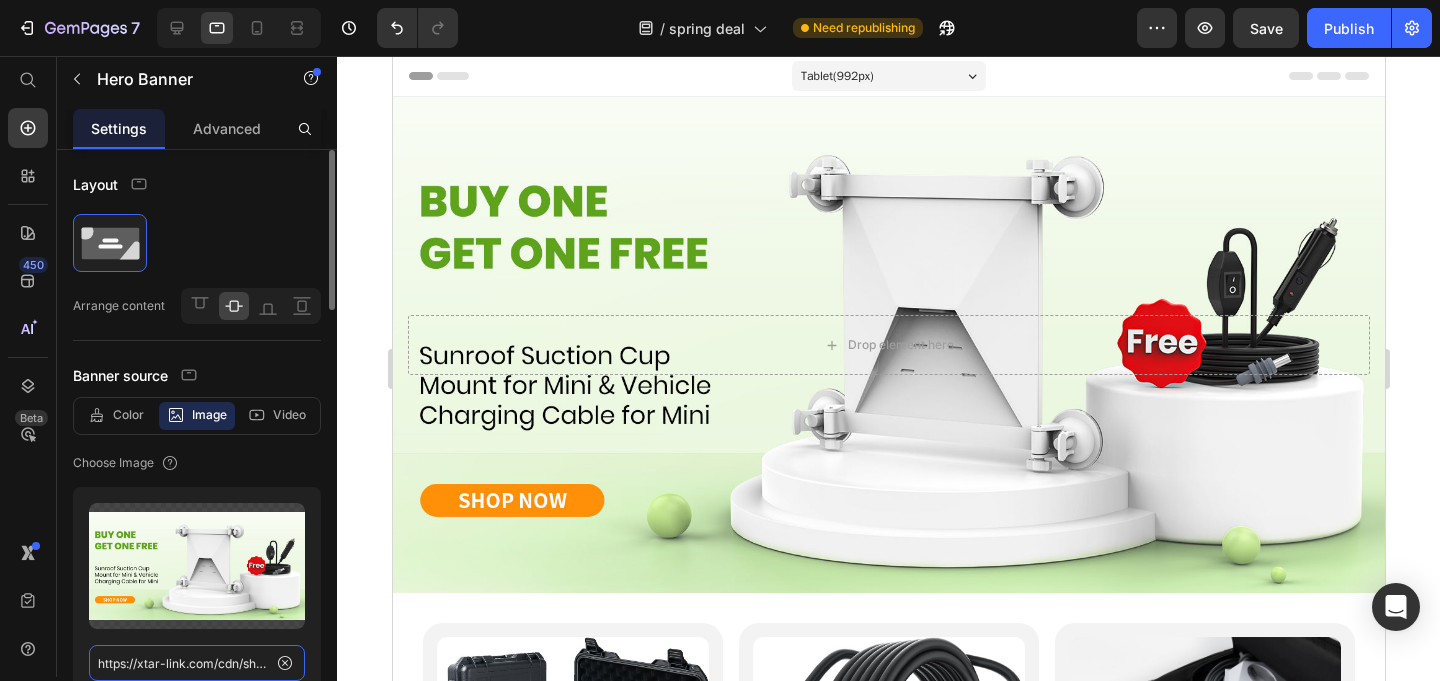 scroll, scrollTop: 0, scrollLeft: 665, axis: horizontal 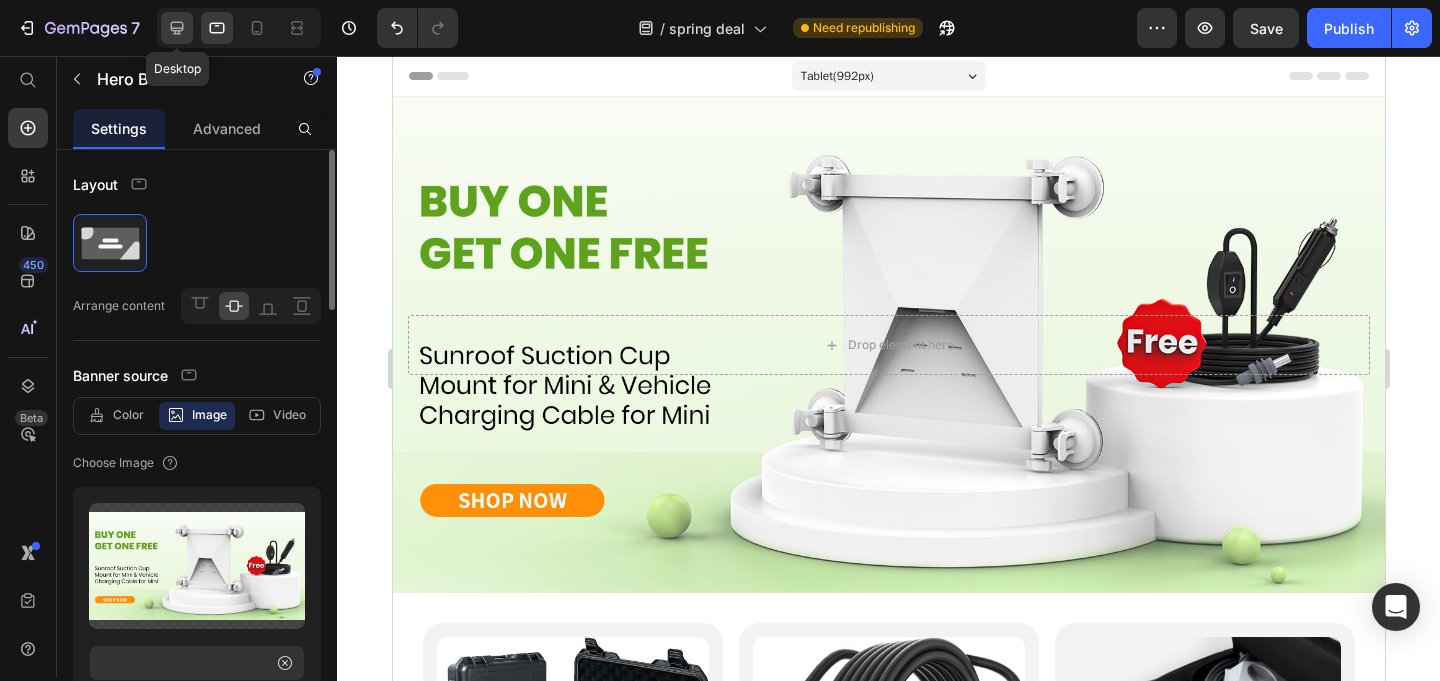 click 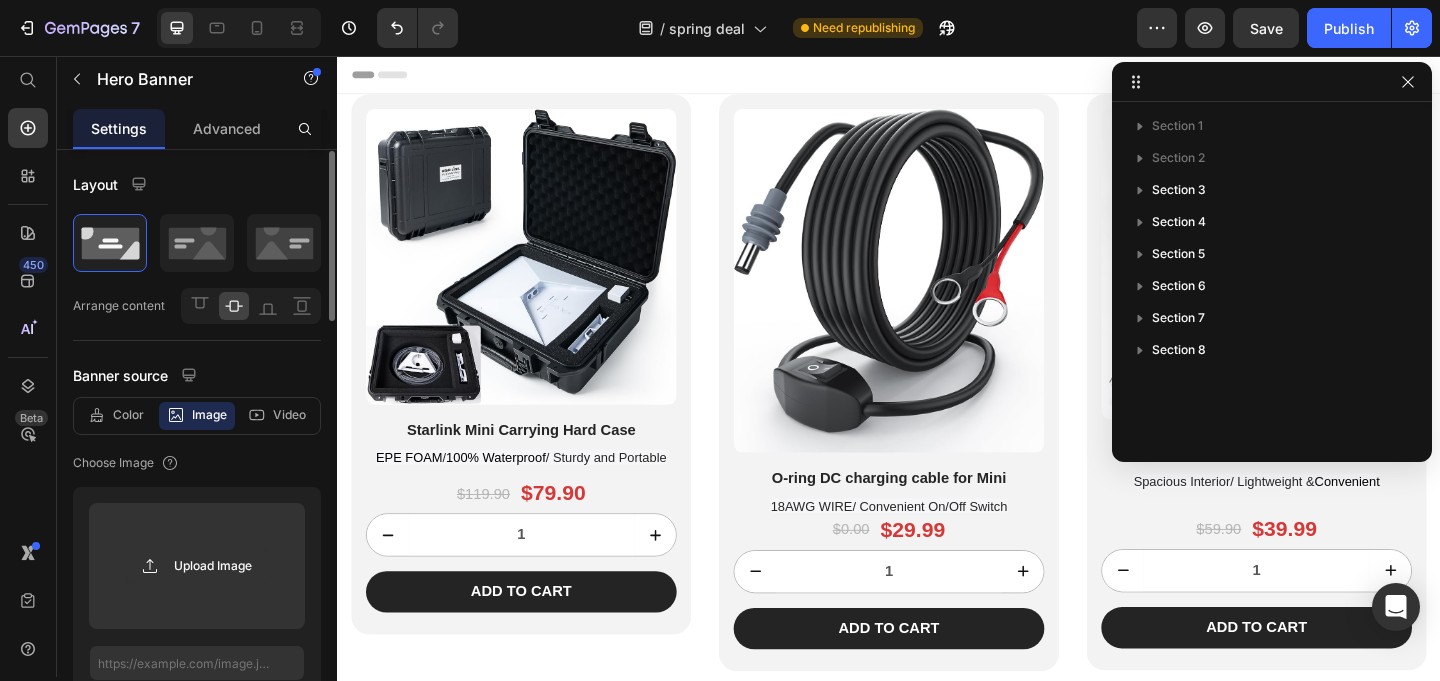 scroll, scrollTop: 219, scrollLeft: 0, axis: vertical 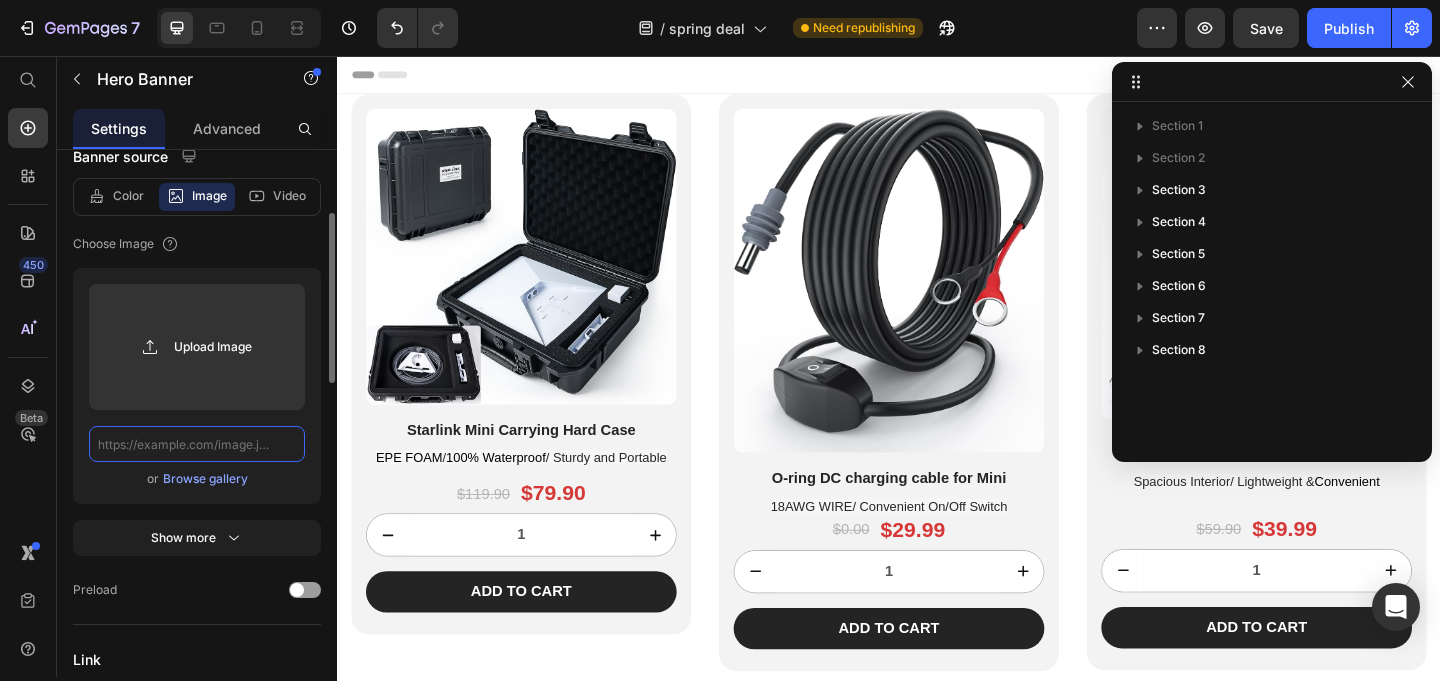 click 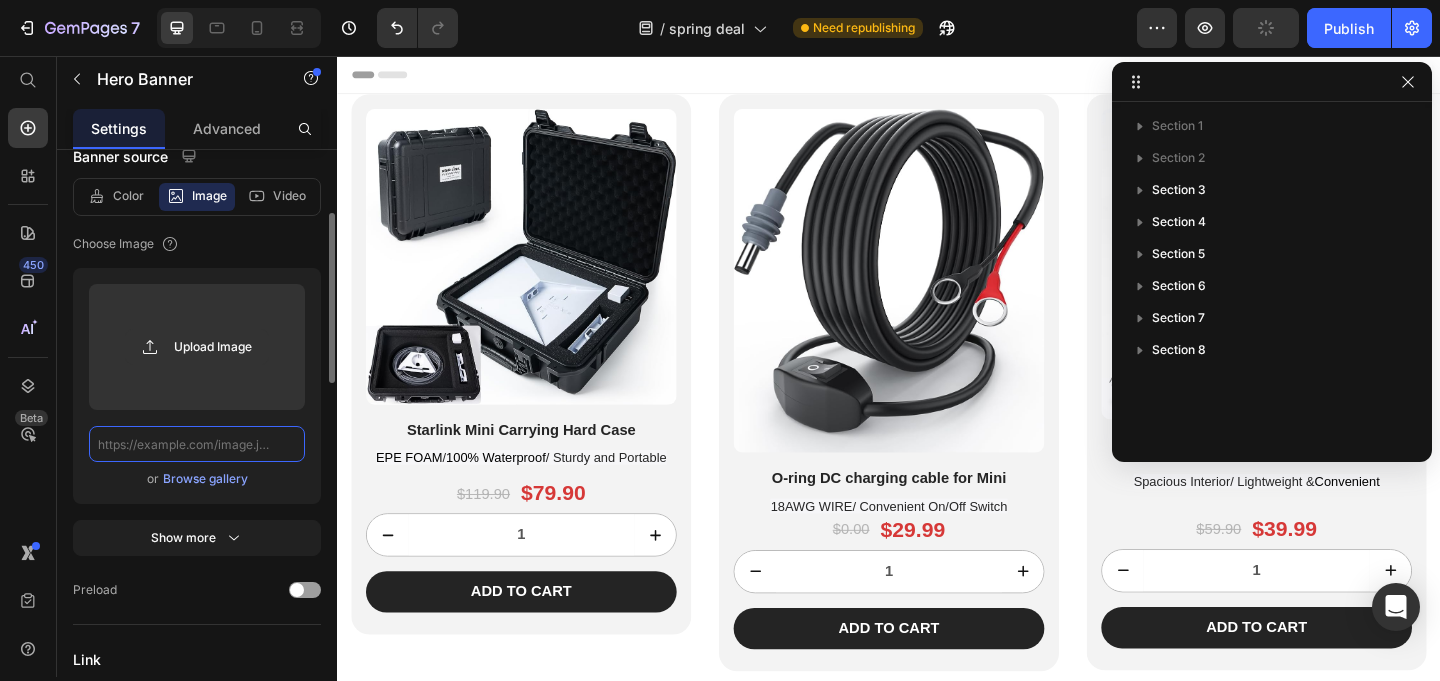 paste on "https://xtar-link.com/cdn/shop/files/gempages_540015646268720355-659ced36-cb98-45a7-a9cc-730383b8a114.jpg?v=1741684389&width=3840" 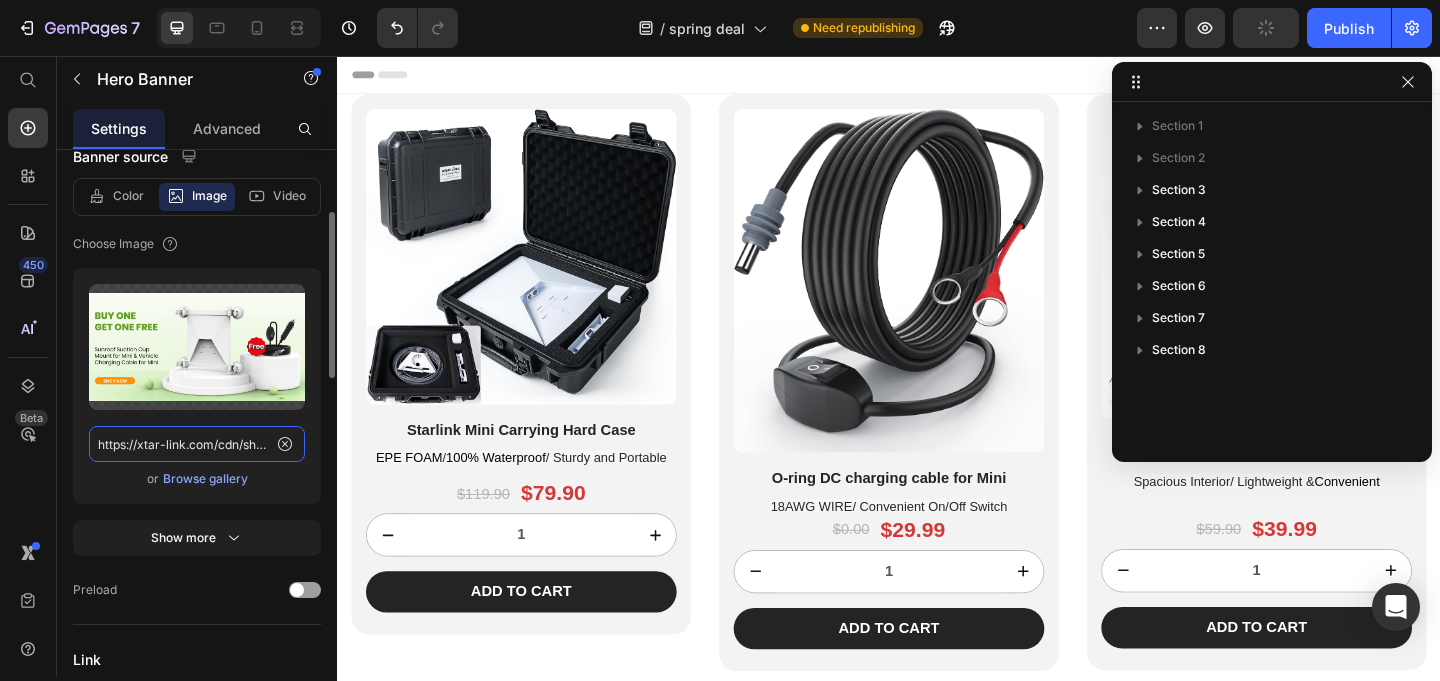 scroll, scrollTop: 0, scrollLeft: 665, axis: horizontal 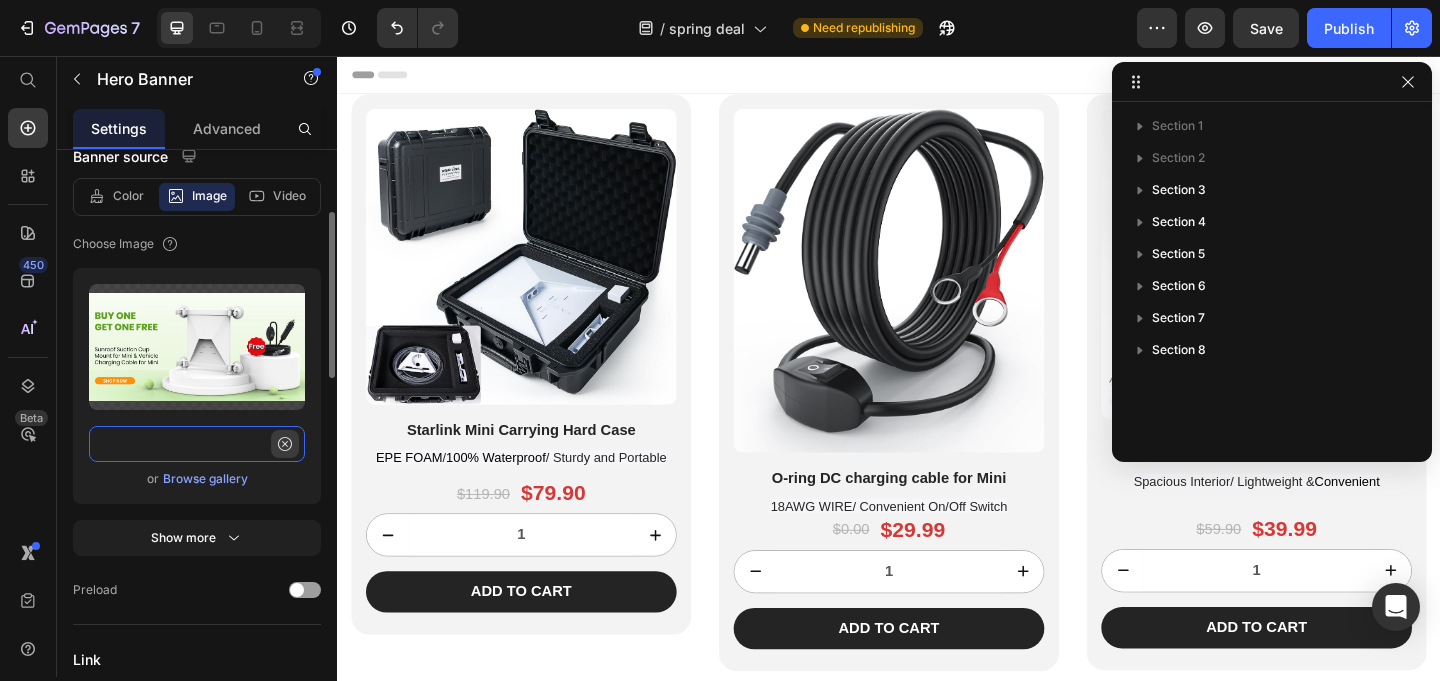 type on "https://xtar-link.com/cdn/shop/files/gempages_540015646268720355-659ced36-cb98-45a7-a9cc-730383b8a114.jpg?v=1741684389&width=3840" 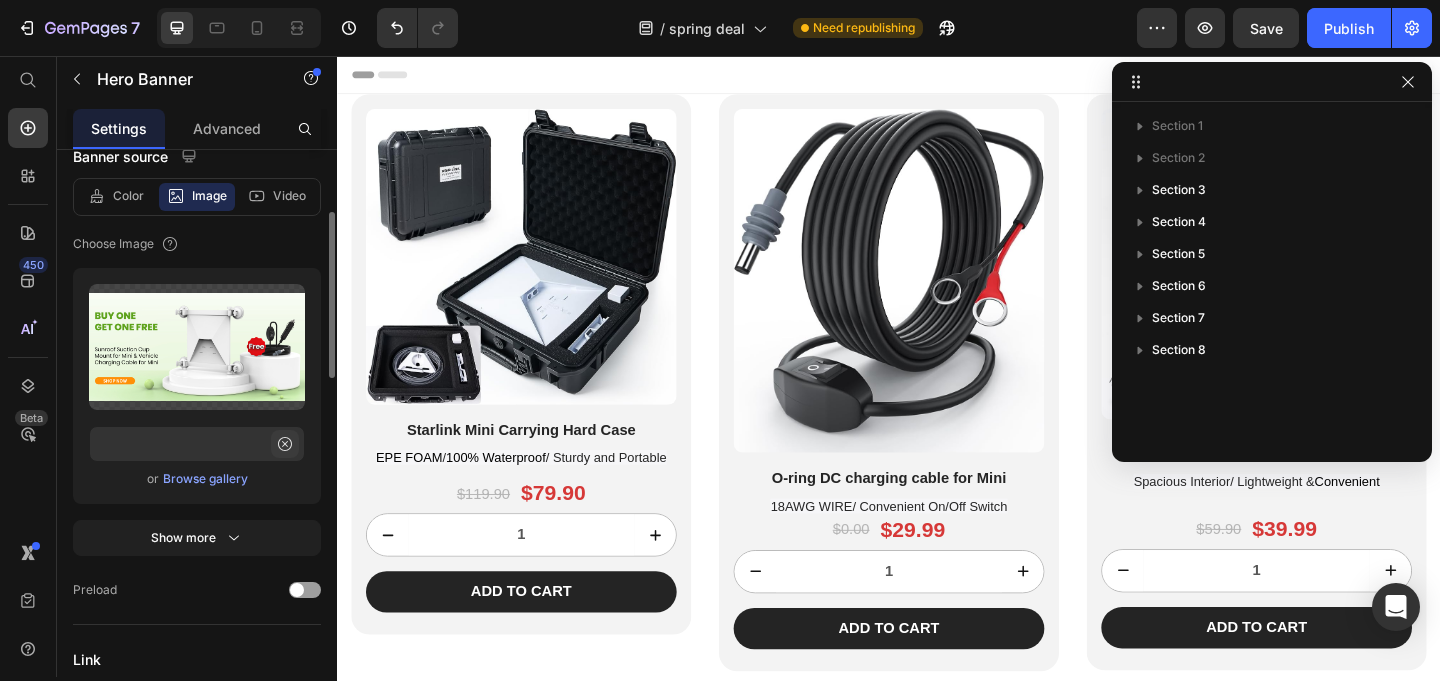 click 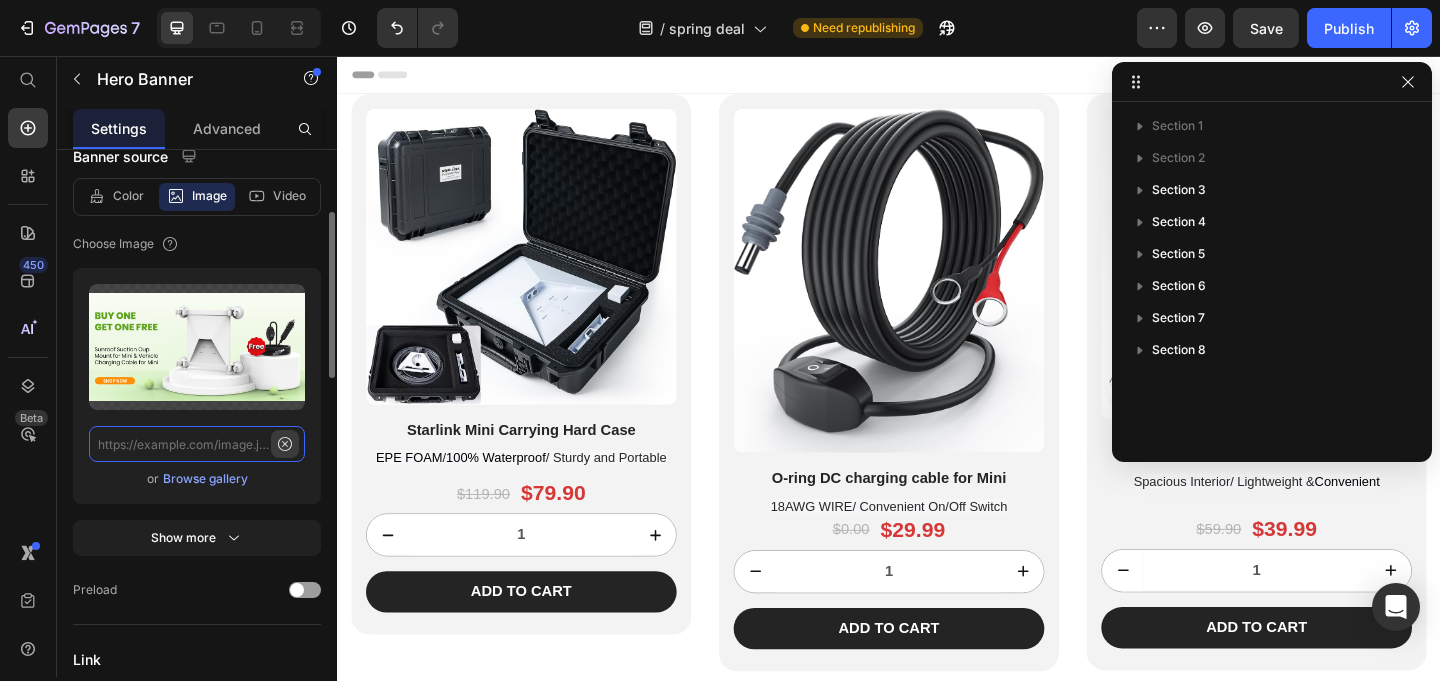 scroll, scrollTop: 0, scrollLeft: 0, axis: both 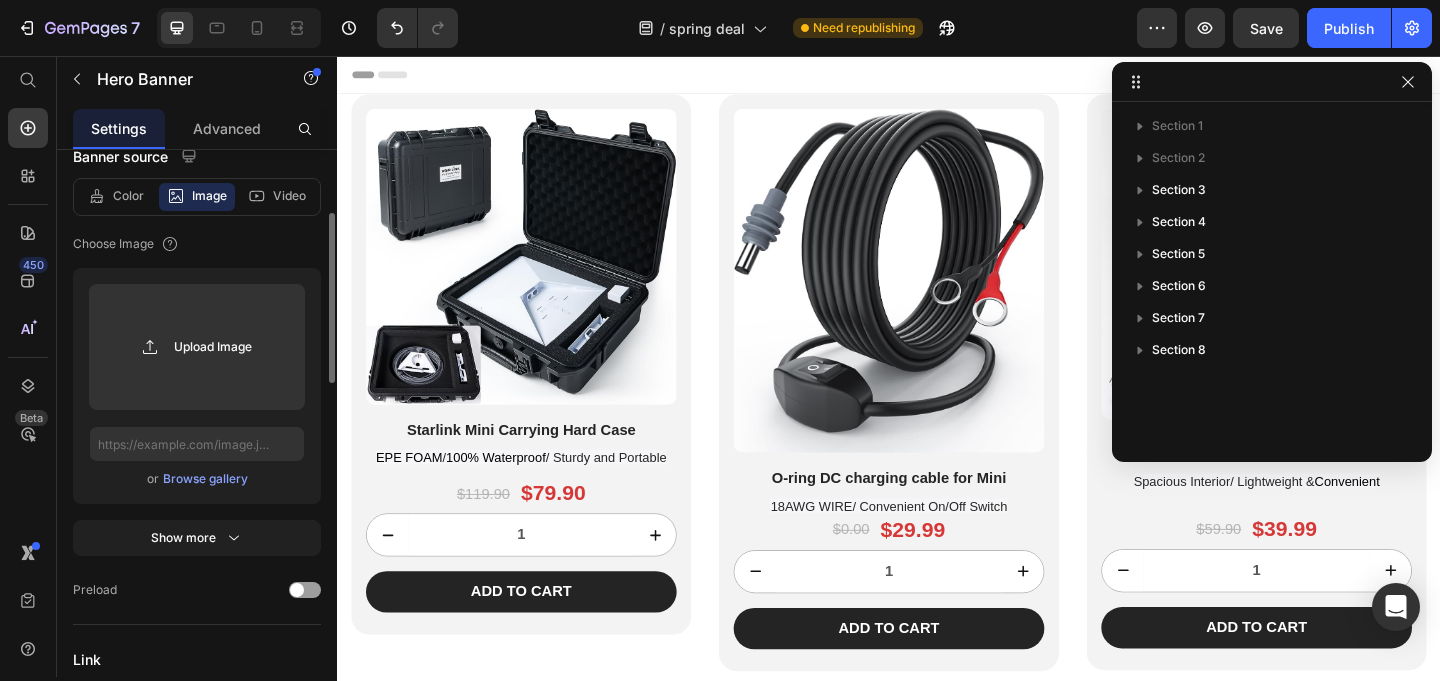 click on "Browse gallery" at bounding box center [205, 479] 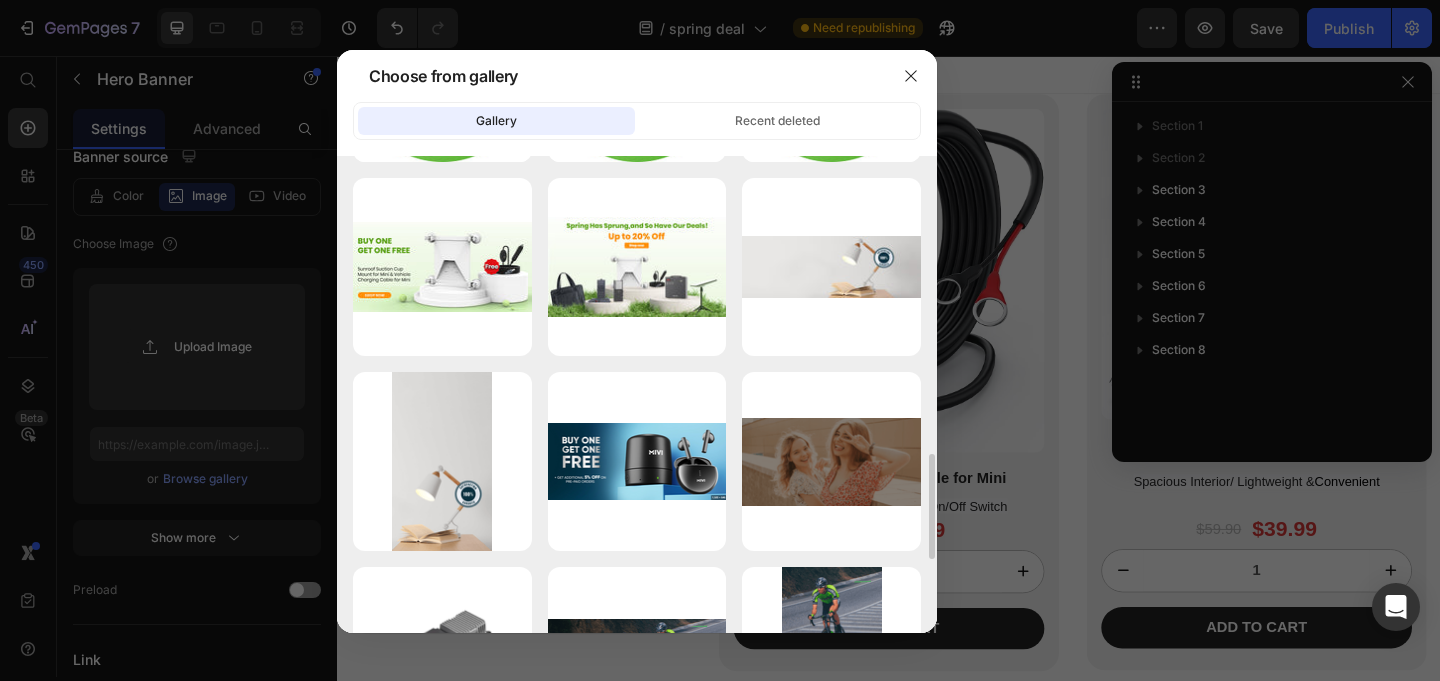 scroll, scrollTop: 1350, scrollLeft: 0, axis: vertical 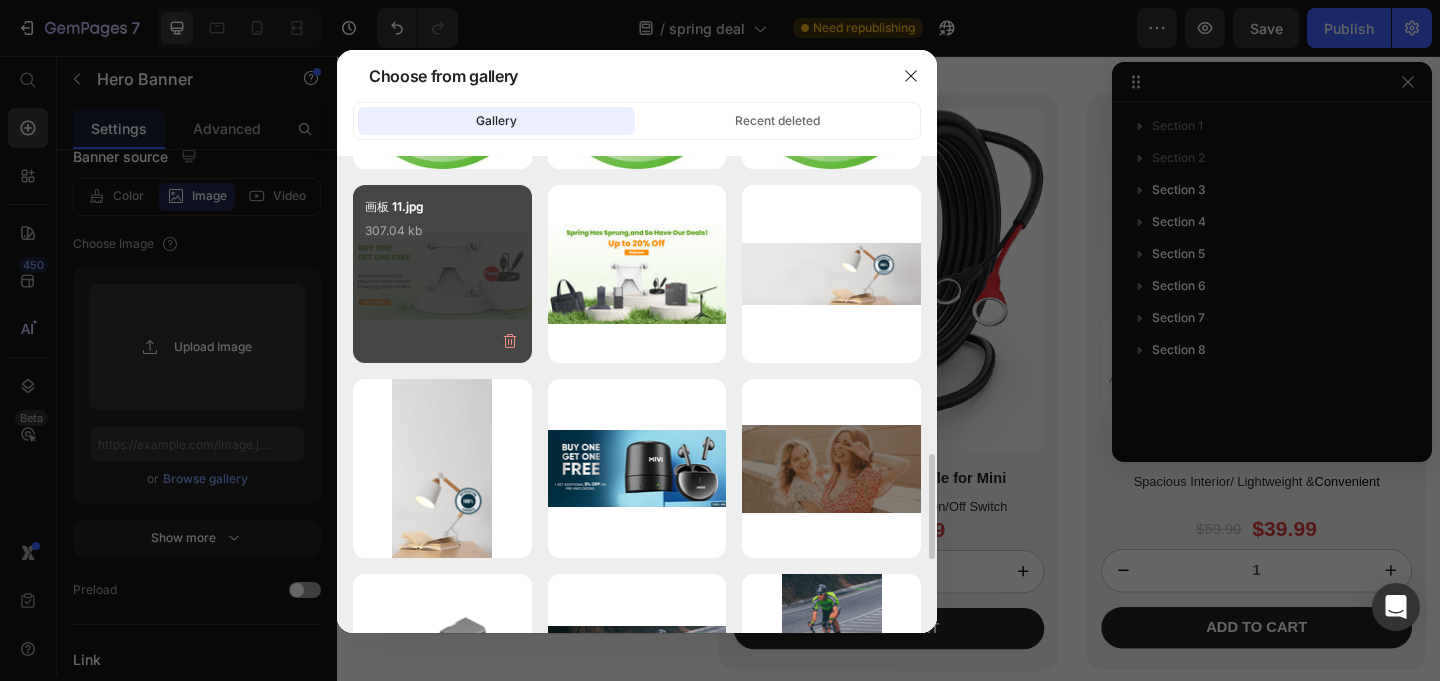 click on "画板 11.jpg 307.04 kb" at bounding box center (442, 237) 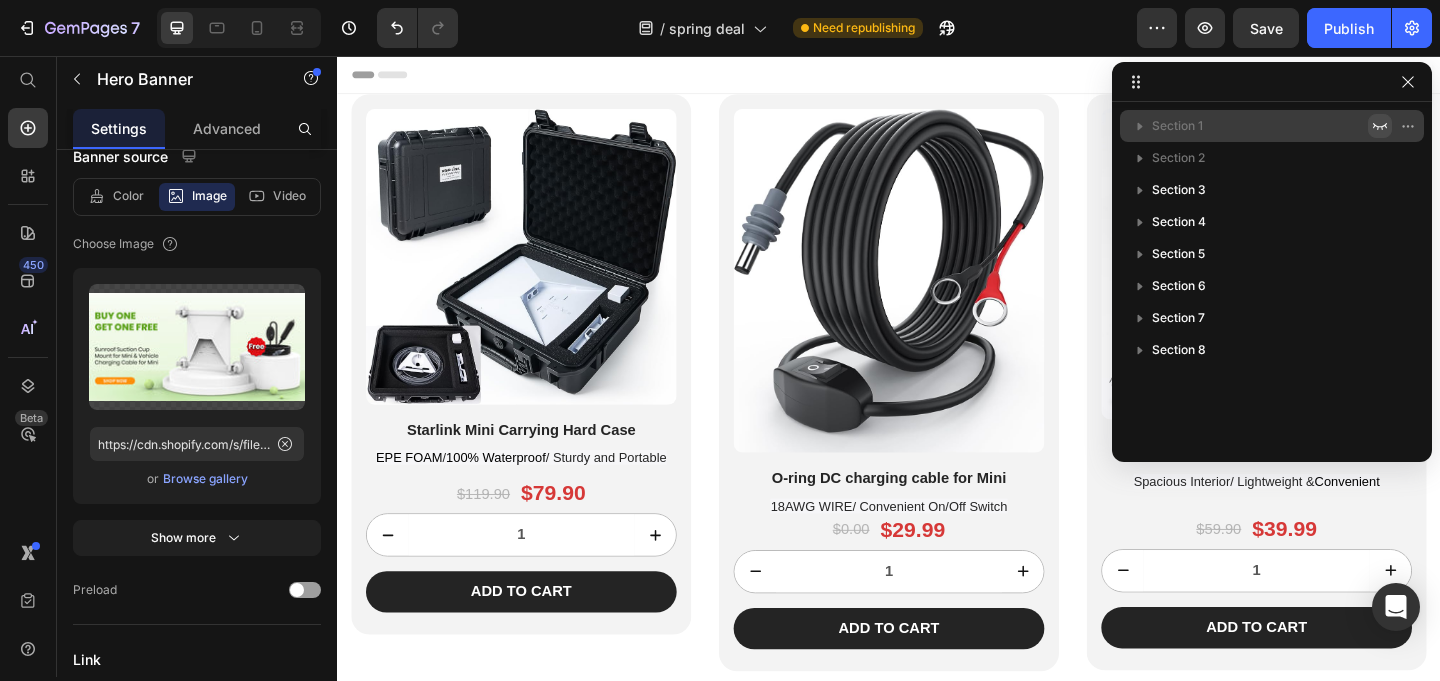 click 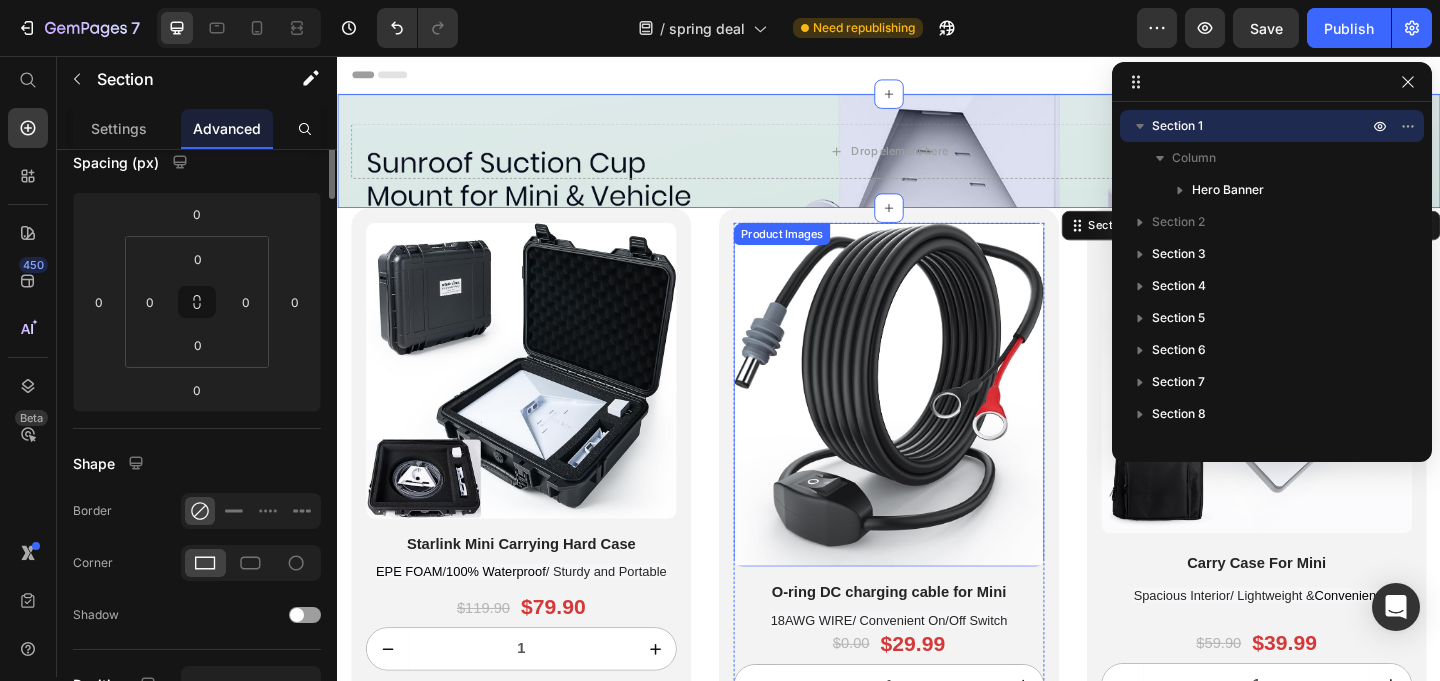 scroll, scrollTop: 0, scrollLeft: 0, axis: both 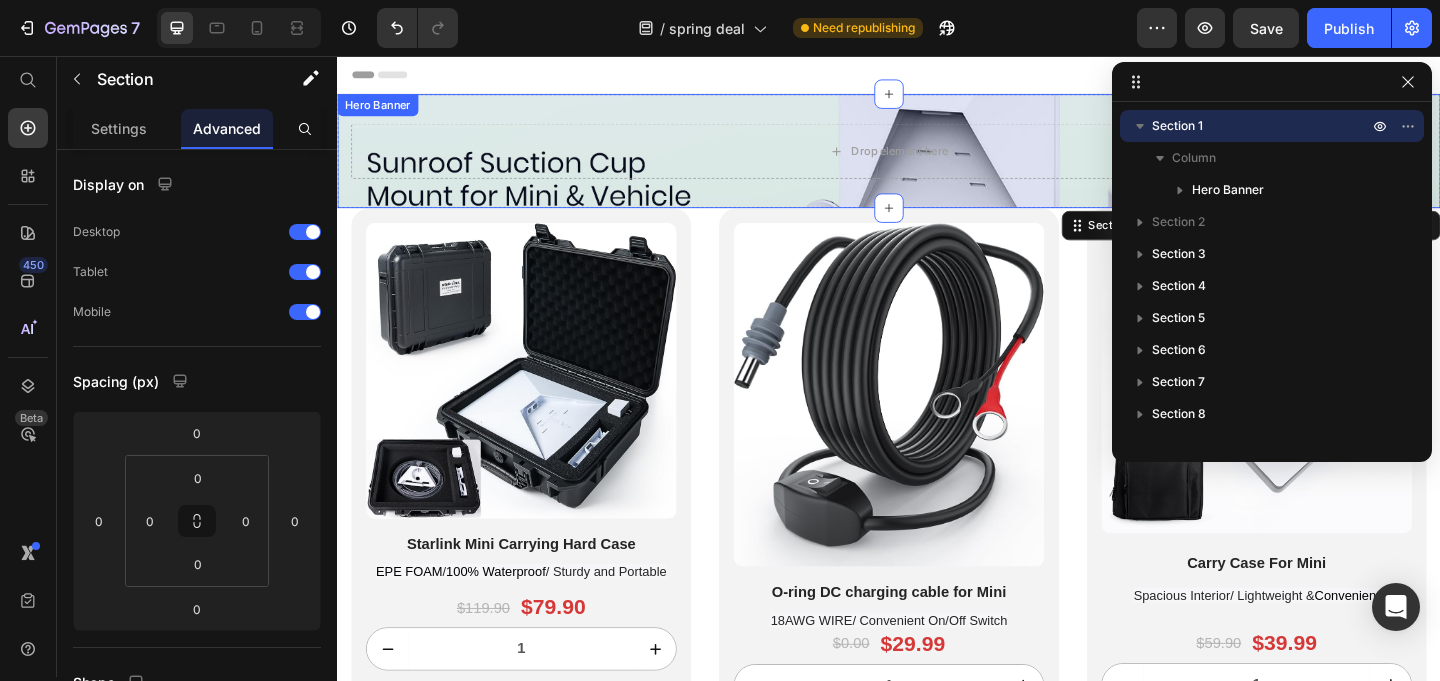 click on "Drop element here" at bounding box center (937, 159) 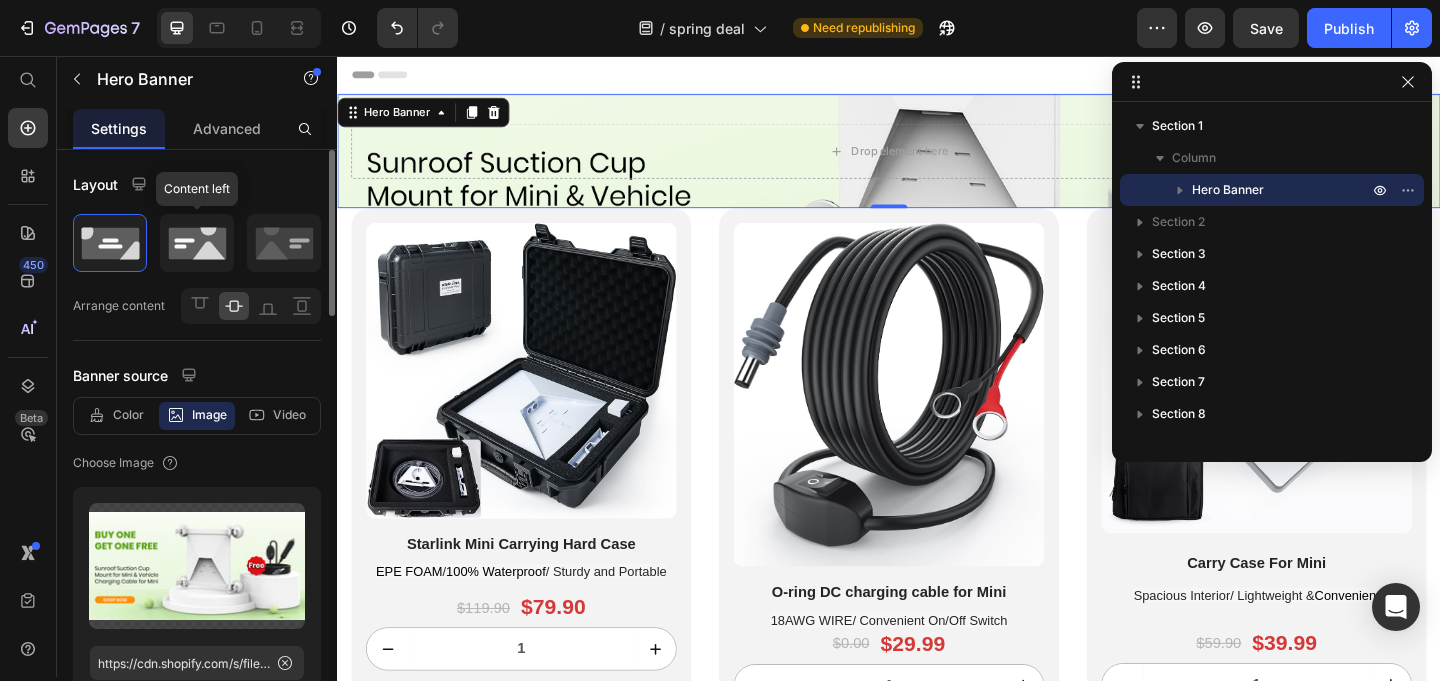 click 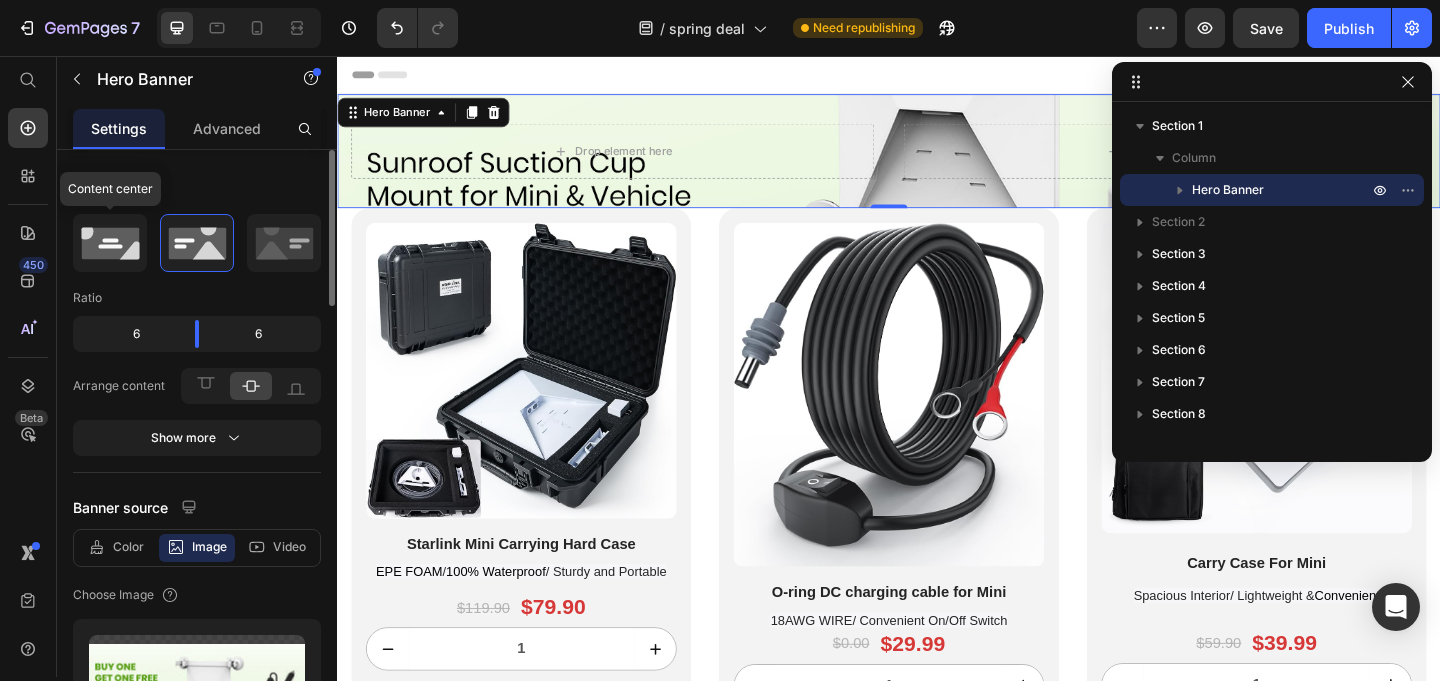 click 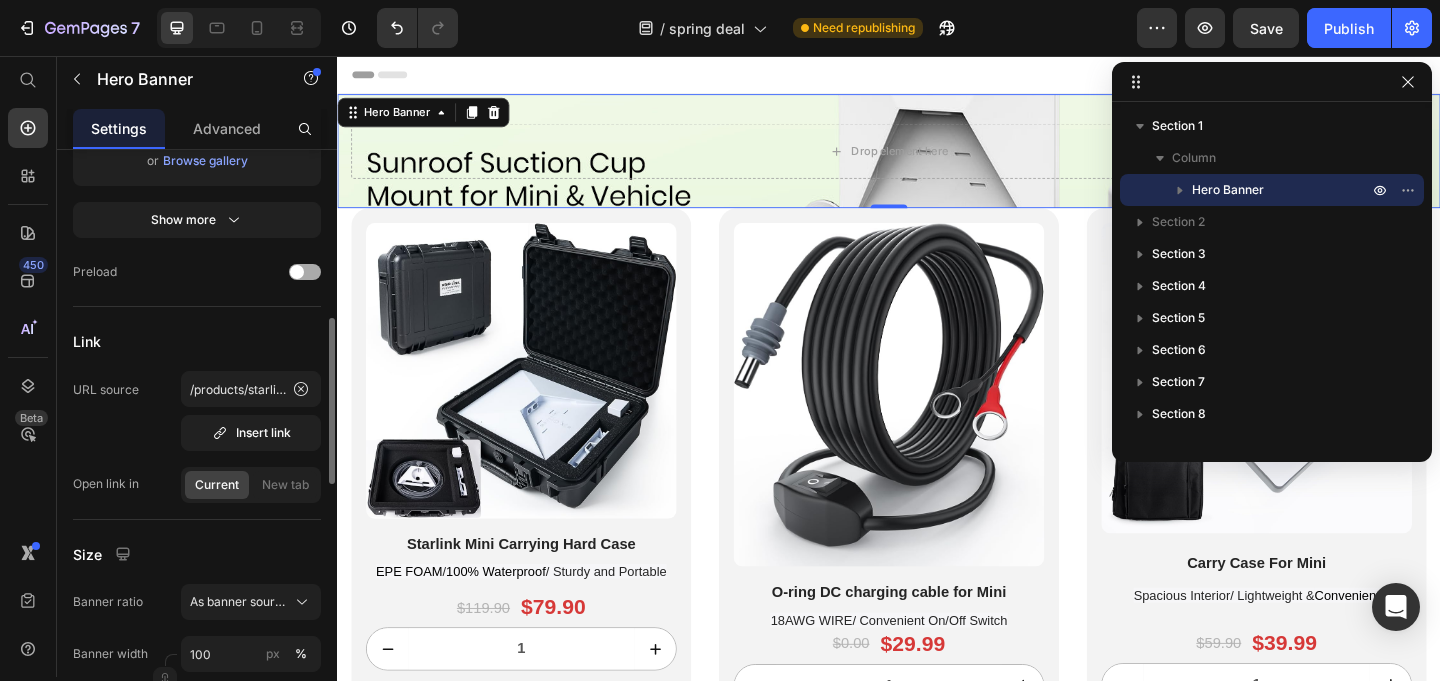 scroll, scrollTop: 596, scrollLeft: 0, axis: vertical 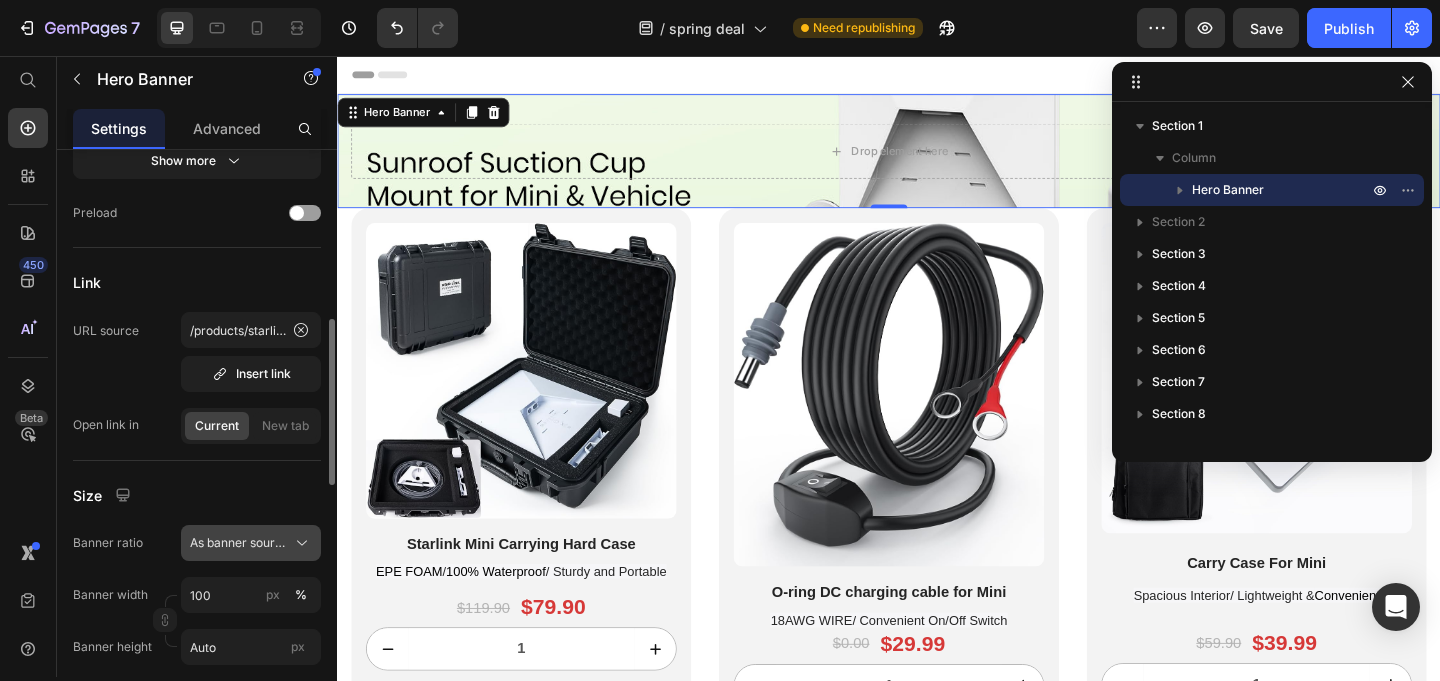 click on "As banner source" at bounding box center (239, 543) 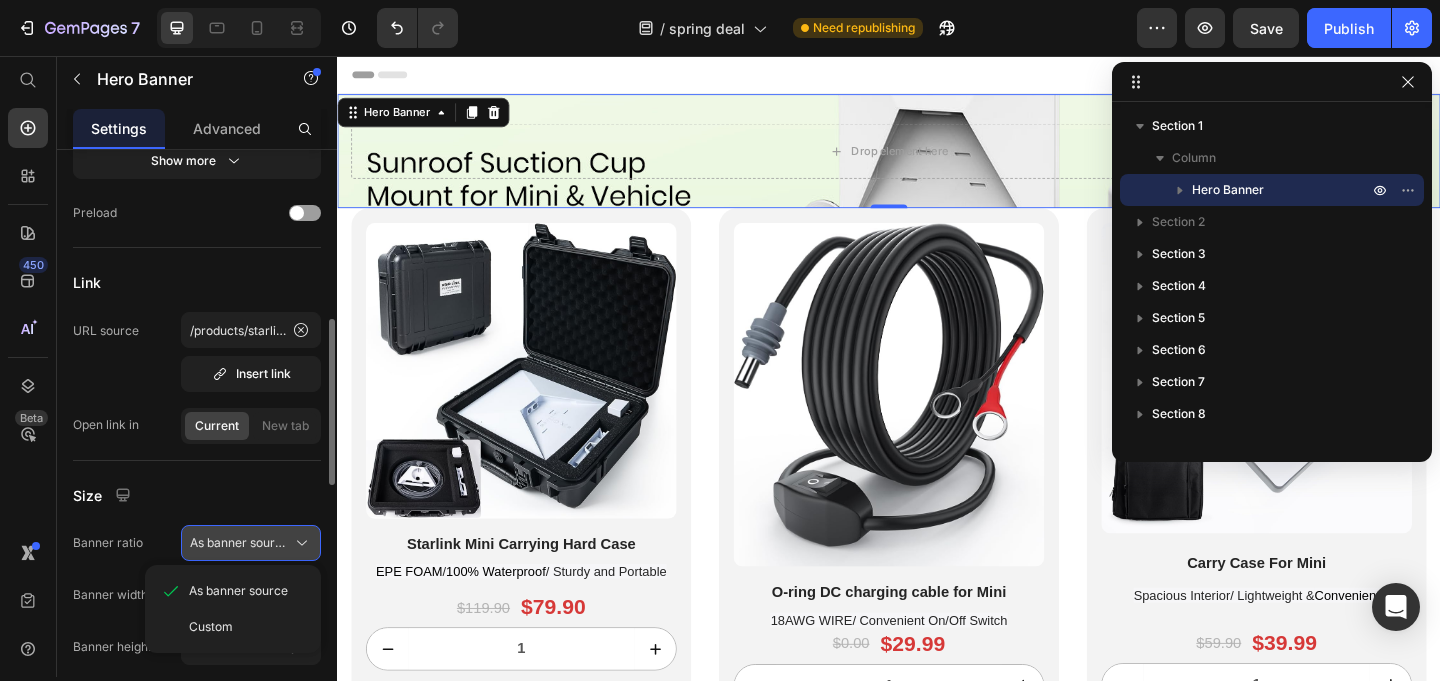 click on "As banner source" at bounding box center [239, 543] 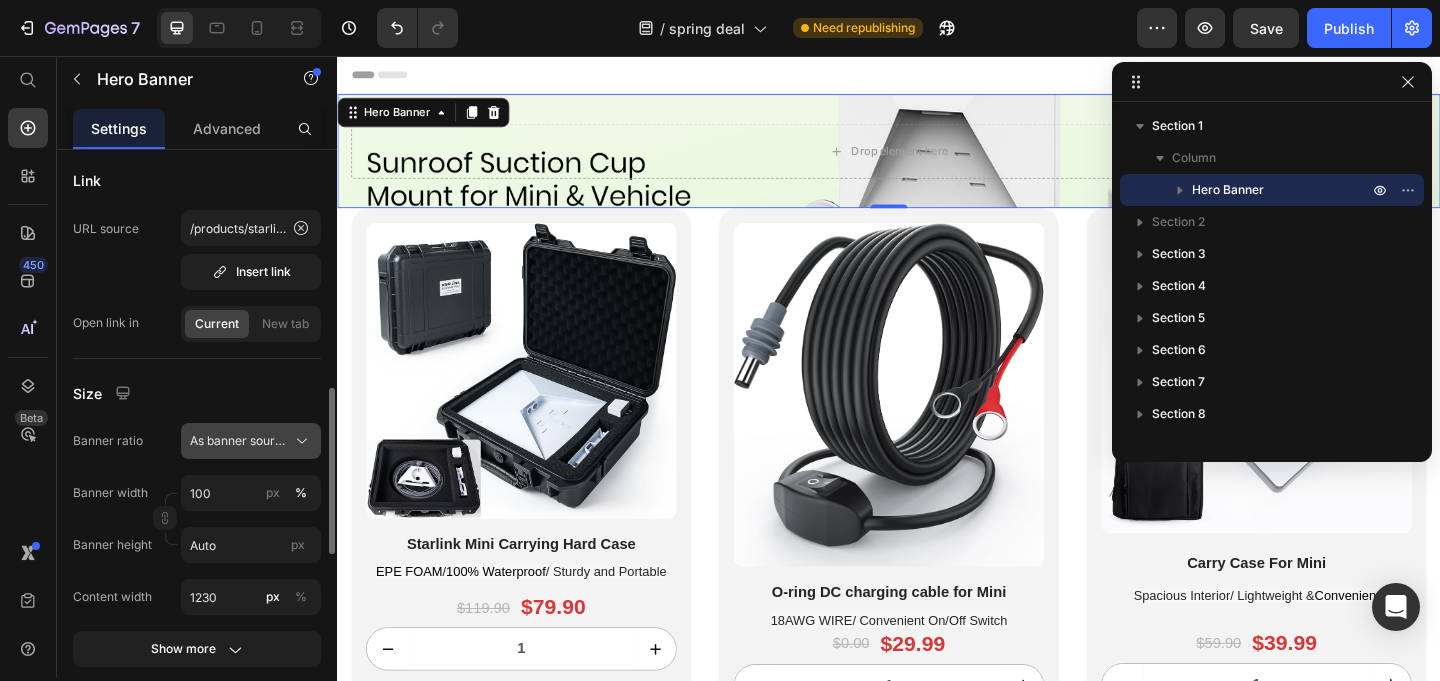 scroll, scrollTop: 733, scrollLeft: 0, axis: vertical 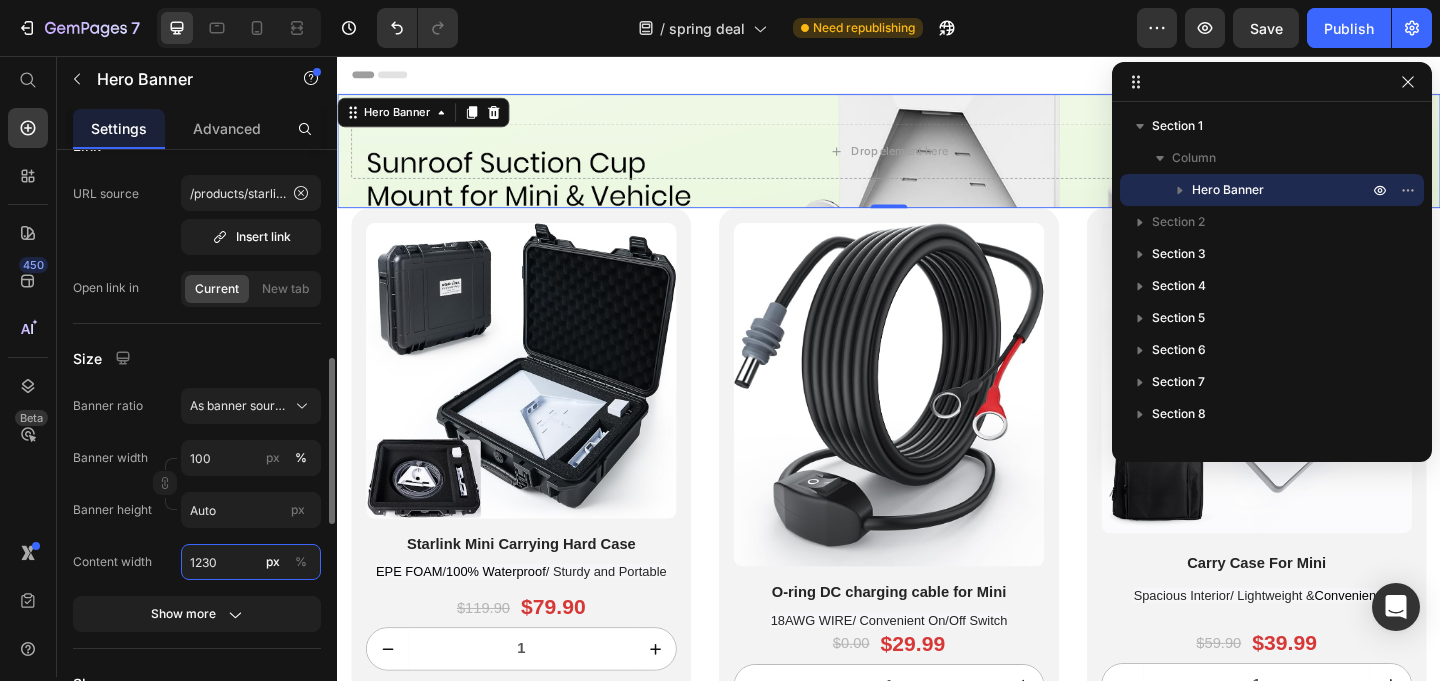 click on "1230" at bounding box center (251, 562) 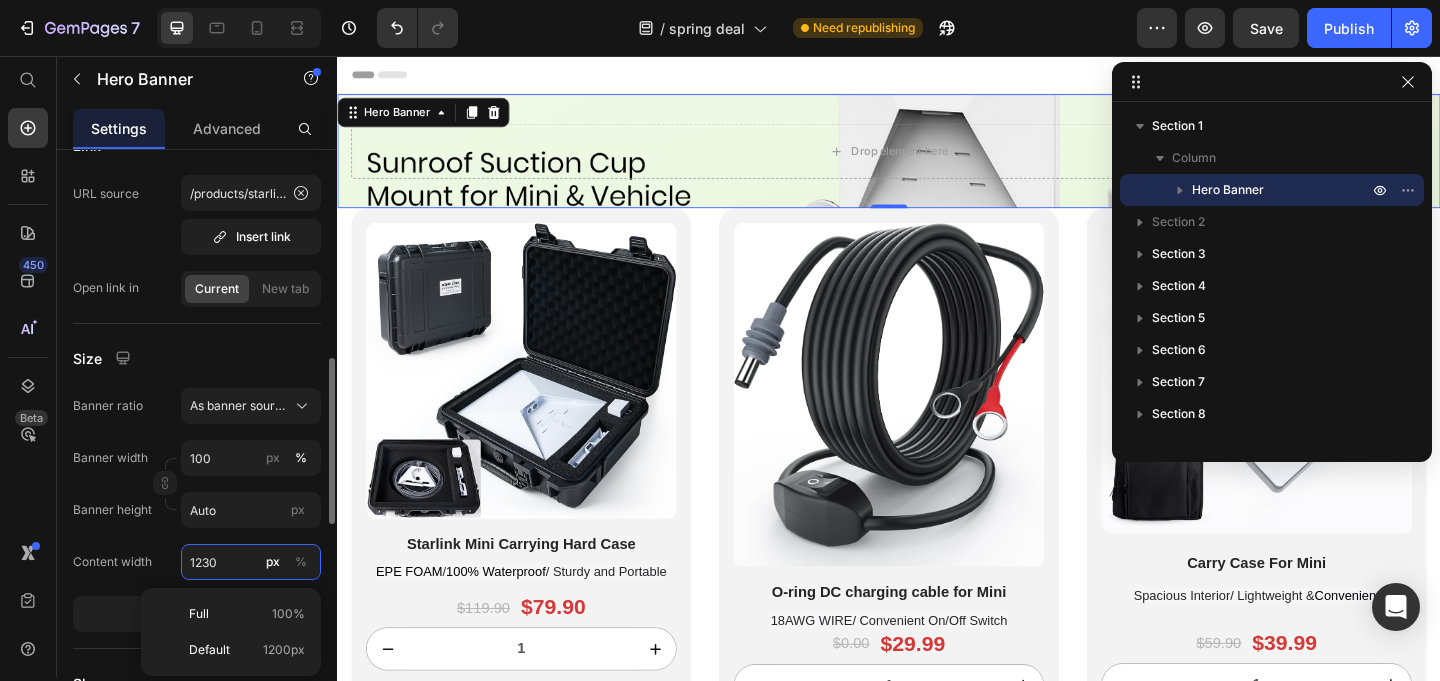 click on "1230" at bounding box center (251, 562) 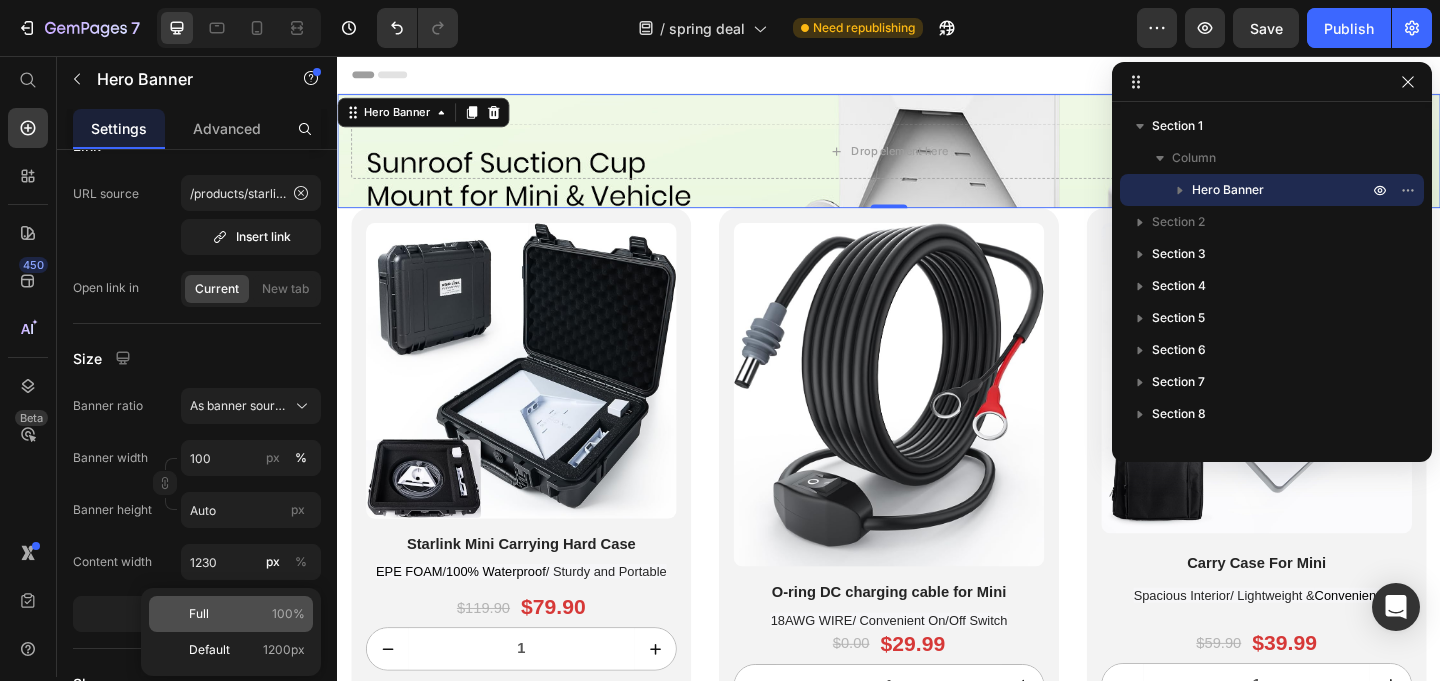 click on "Full 100%" at bounding box center [247, 614] 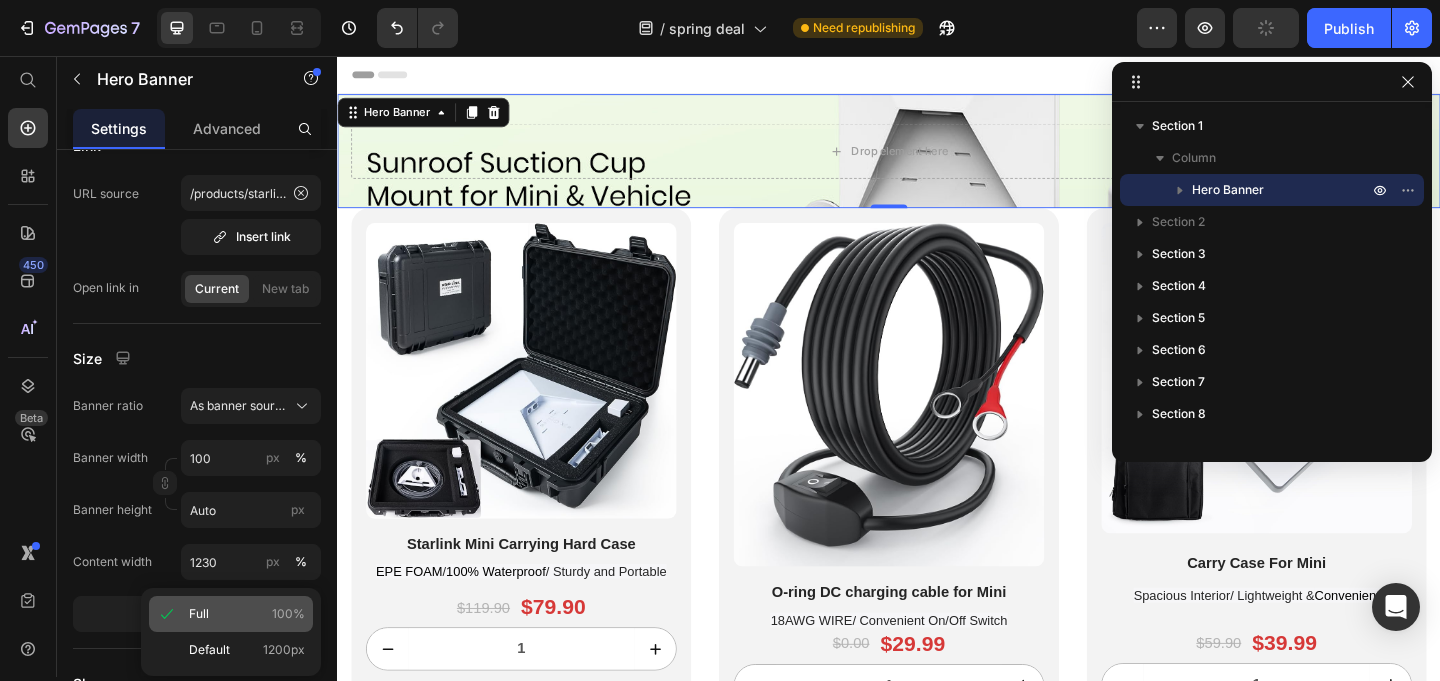 type on "100" 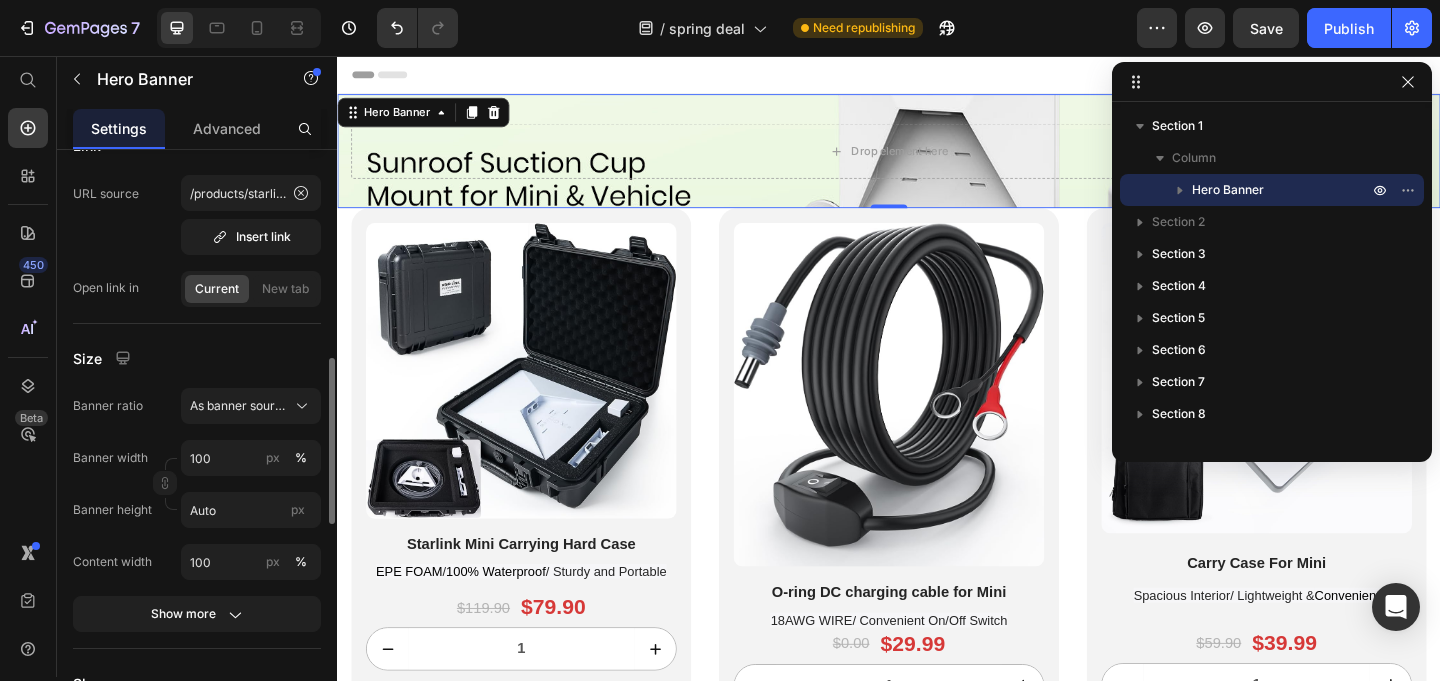 click on "Banner ratio As banner source Banner width 100 px % Banner height Auto px" at bounding box center (197, 458) 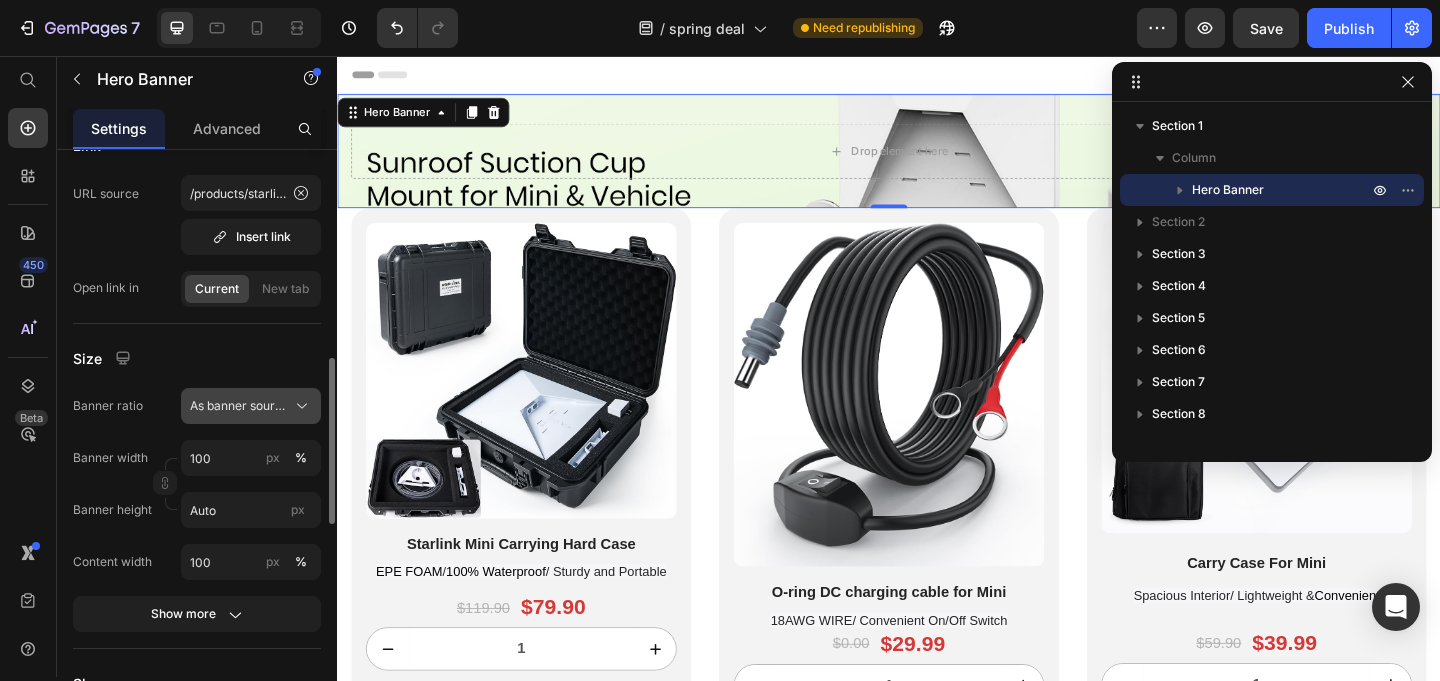 click on "As banner source" at bounding box center (239, 406) 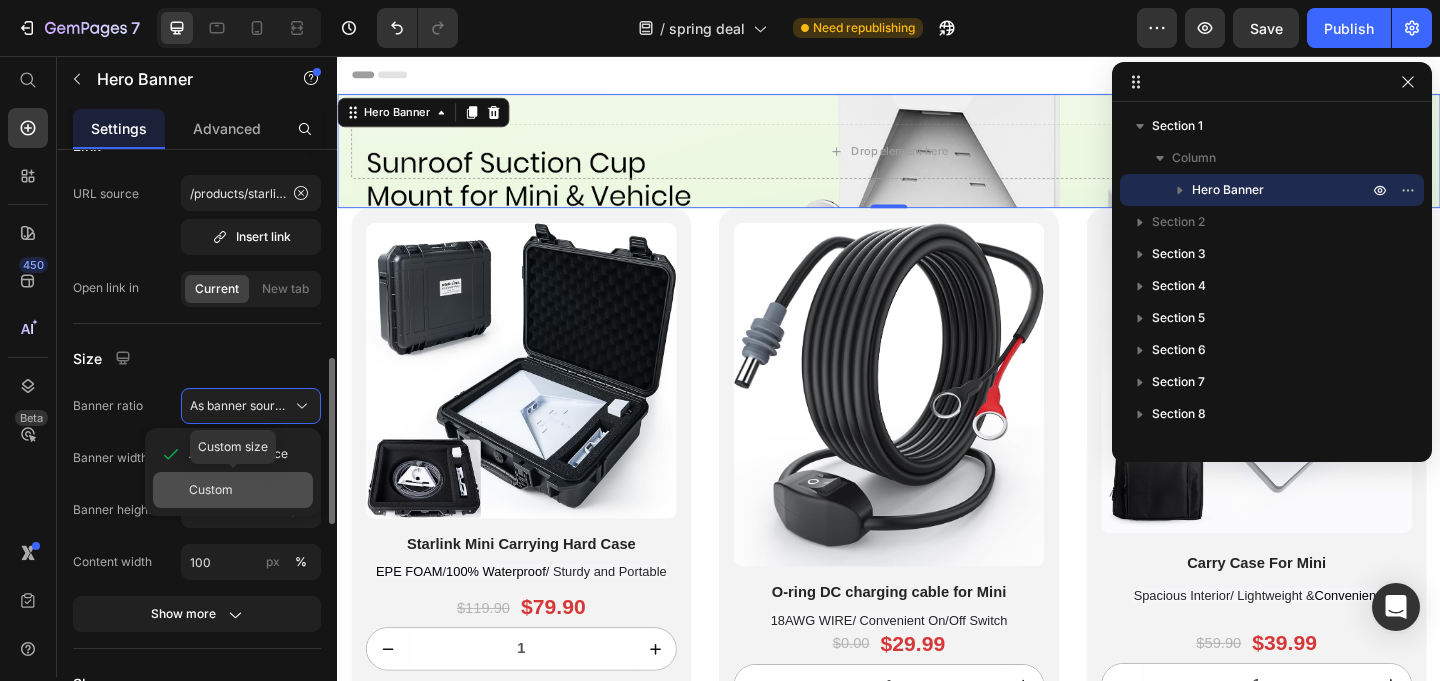 click on "Custom" at bounding box center [247, 490] 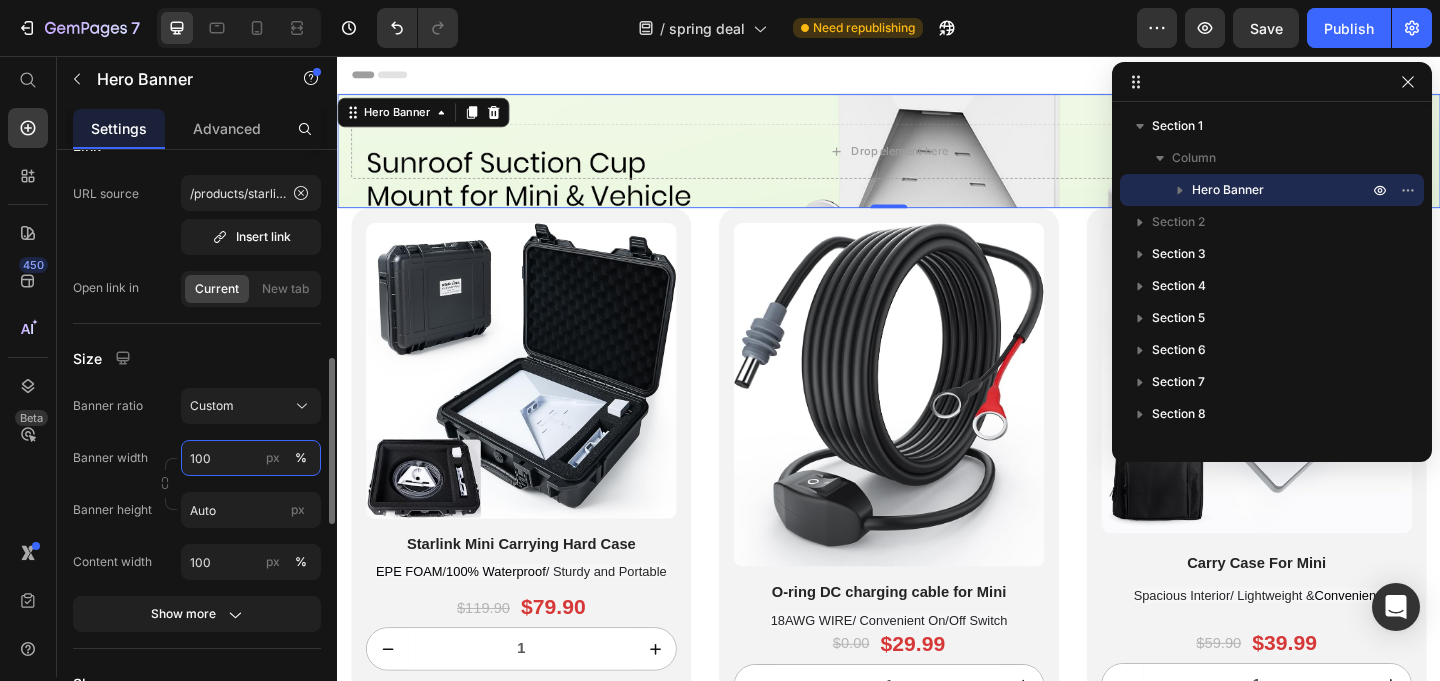 click on "100" at bounding box center [251, 458] 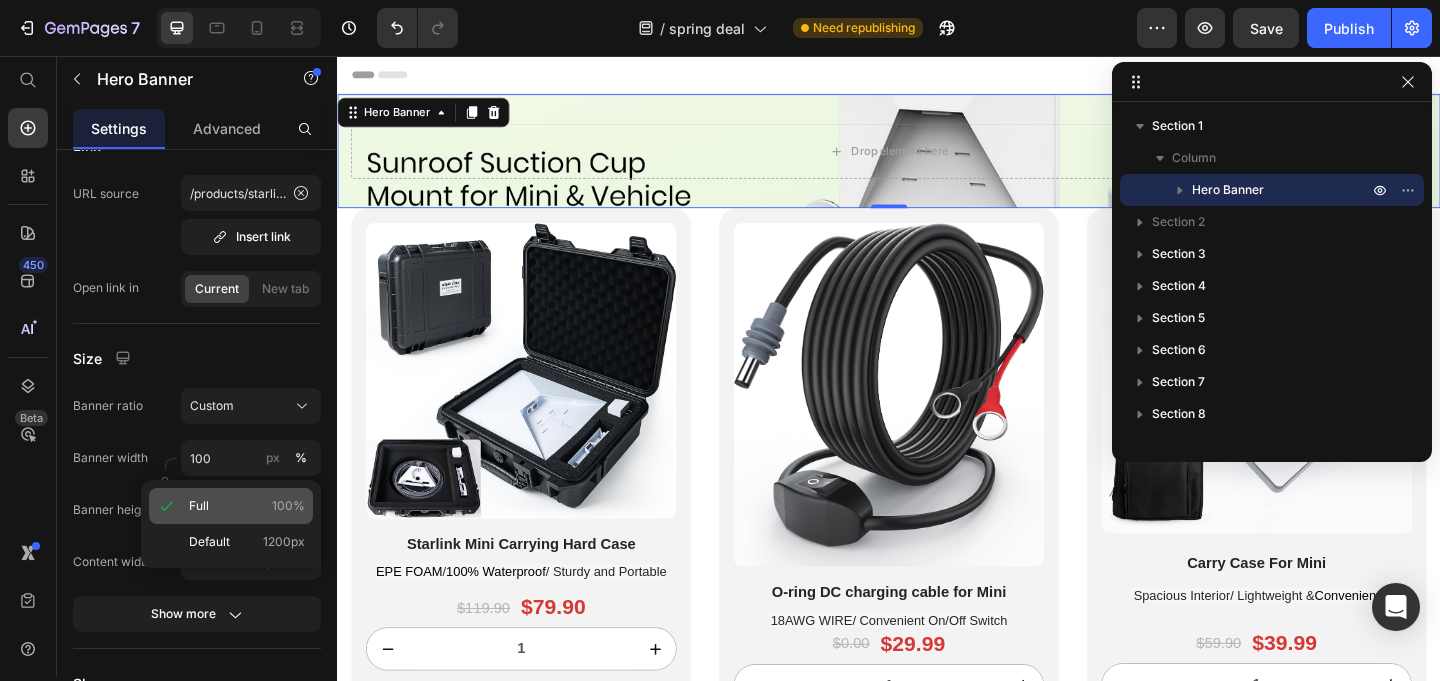 click on "Full 100%" at bounding box center [247, 506] 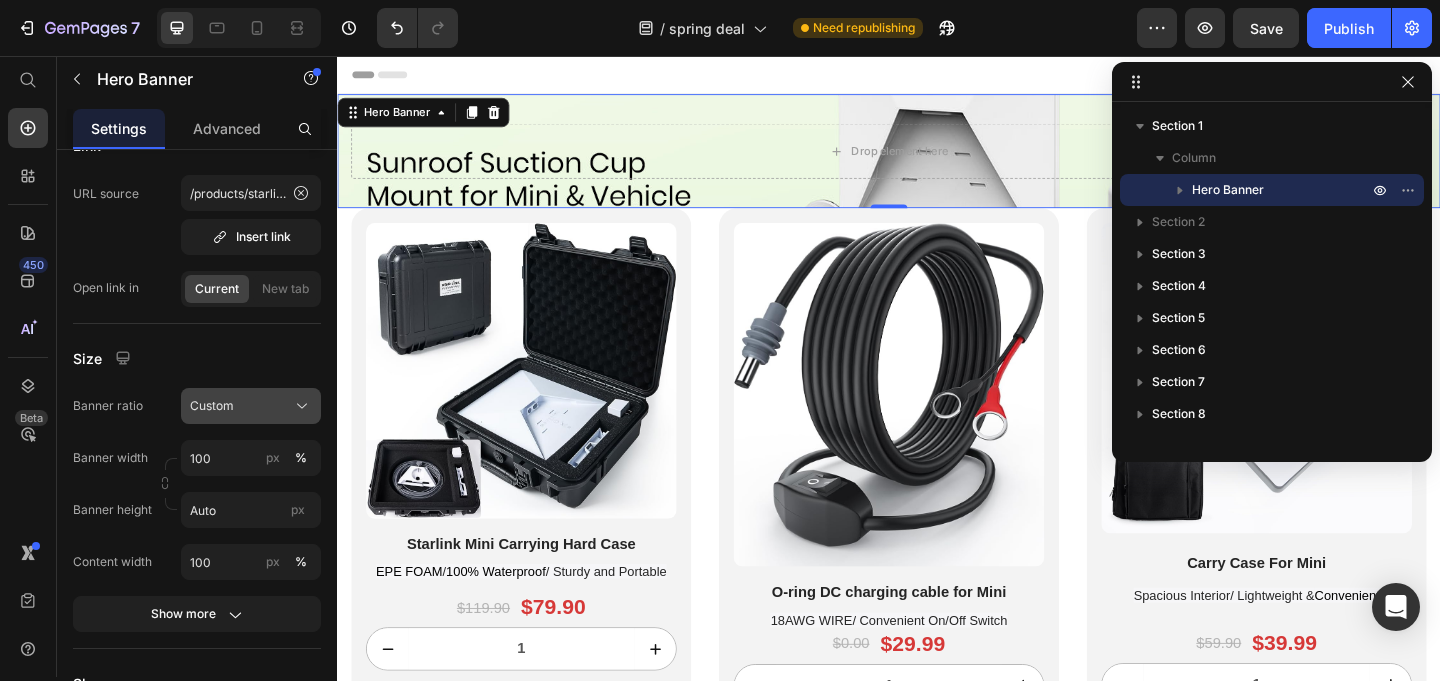 click on "Custom" at bounding box center (251, 406) 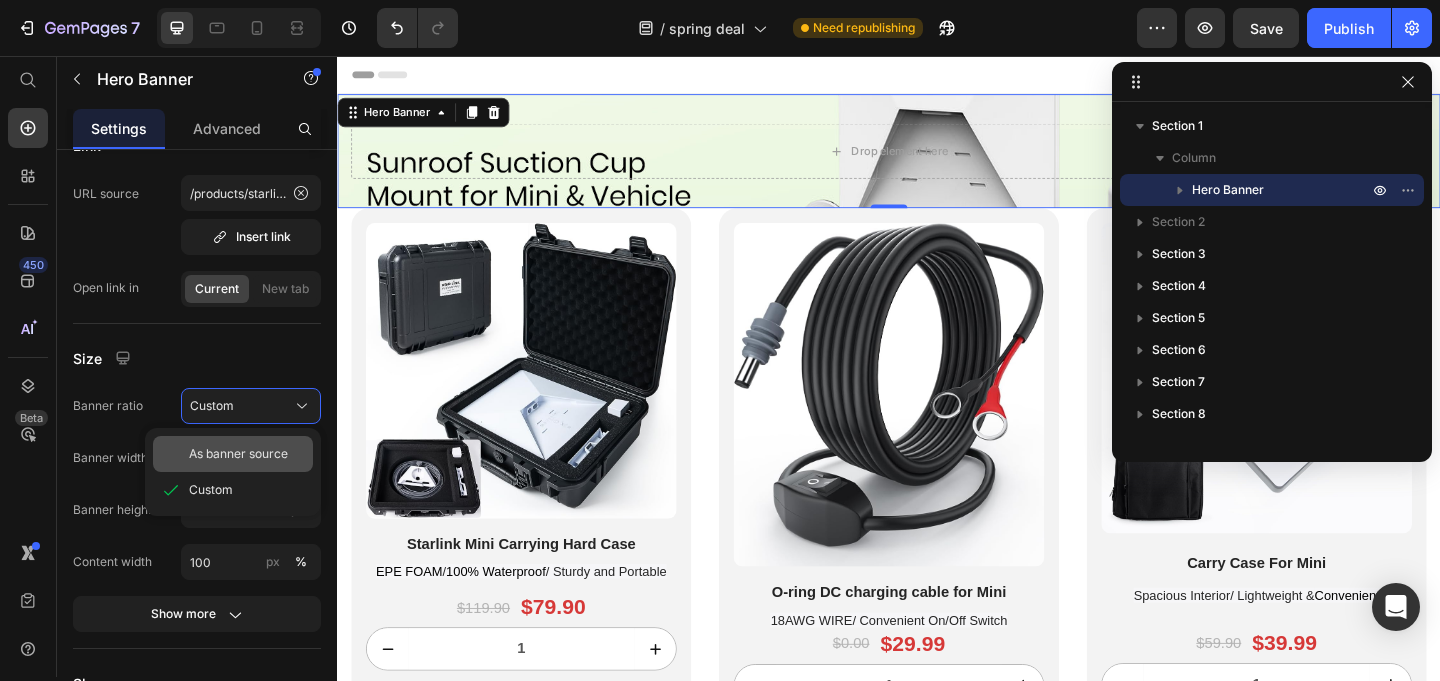 click on "As banner source" at bounding box center (238, 454) 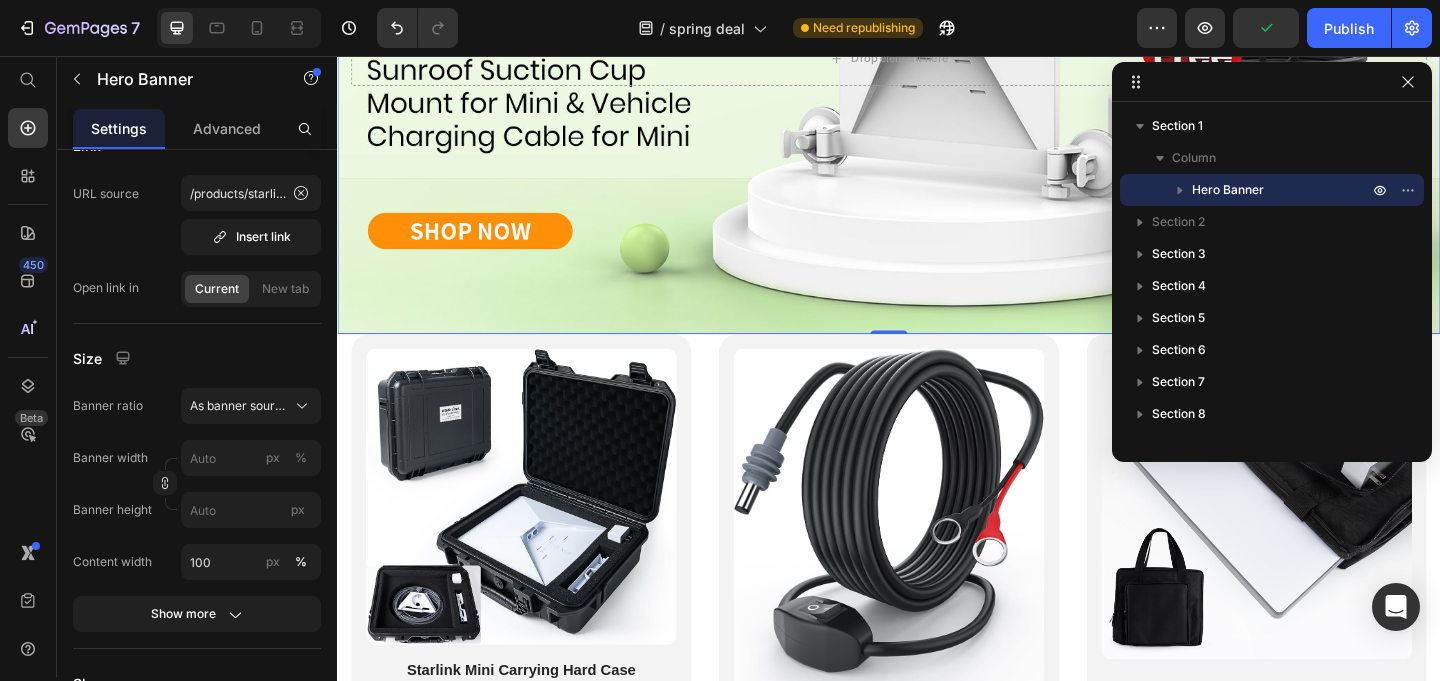 scroll, scrollTop: 346, scrollLeft: 0, axis: vertical 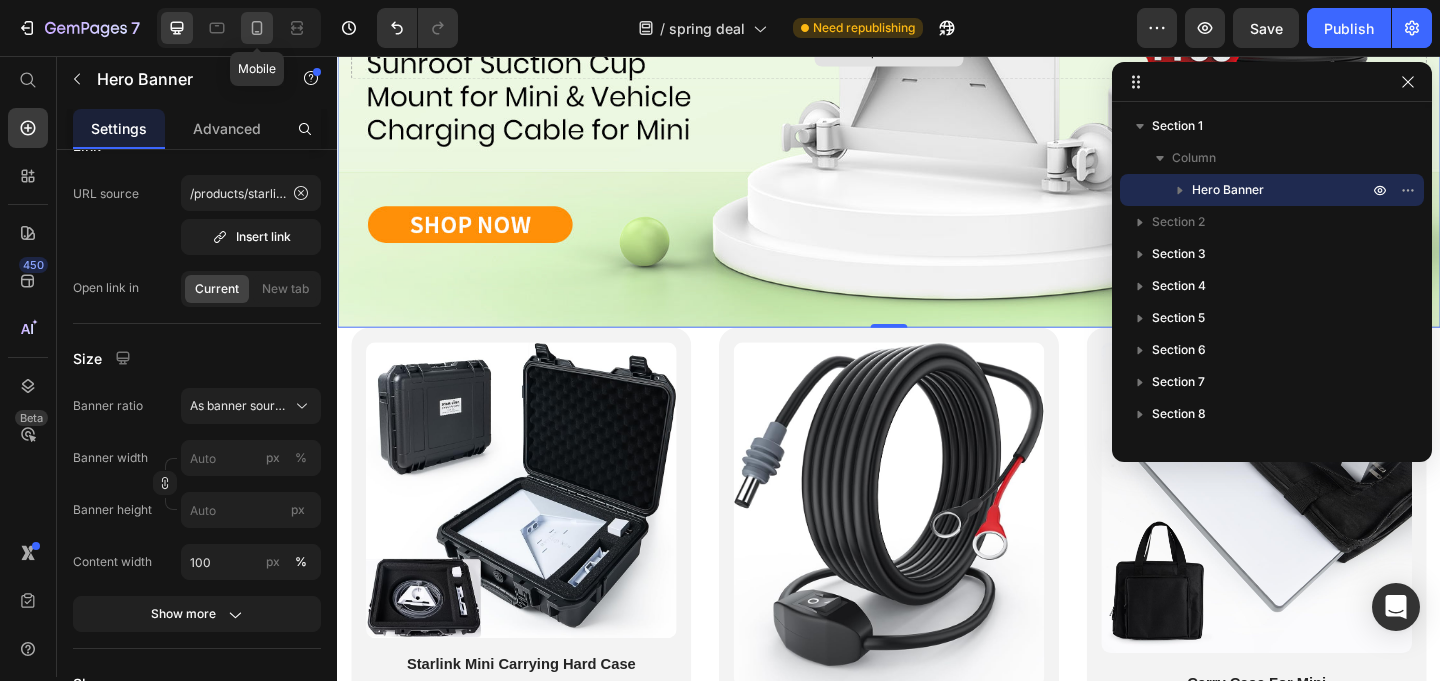 click 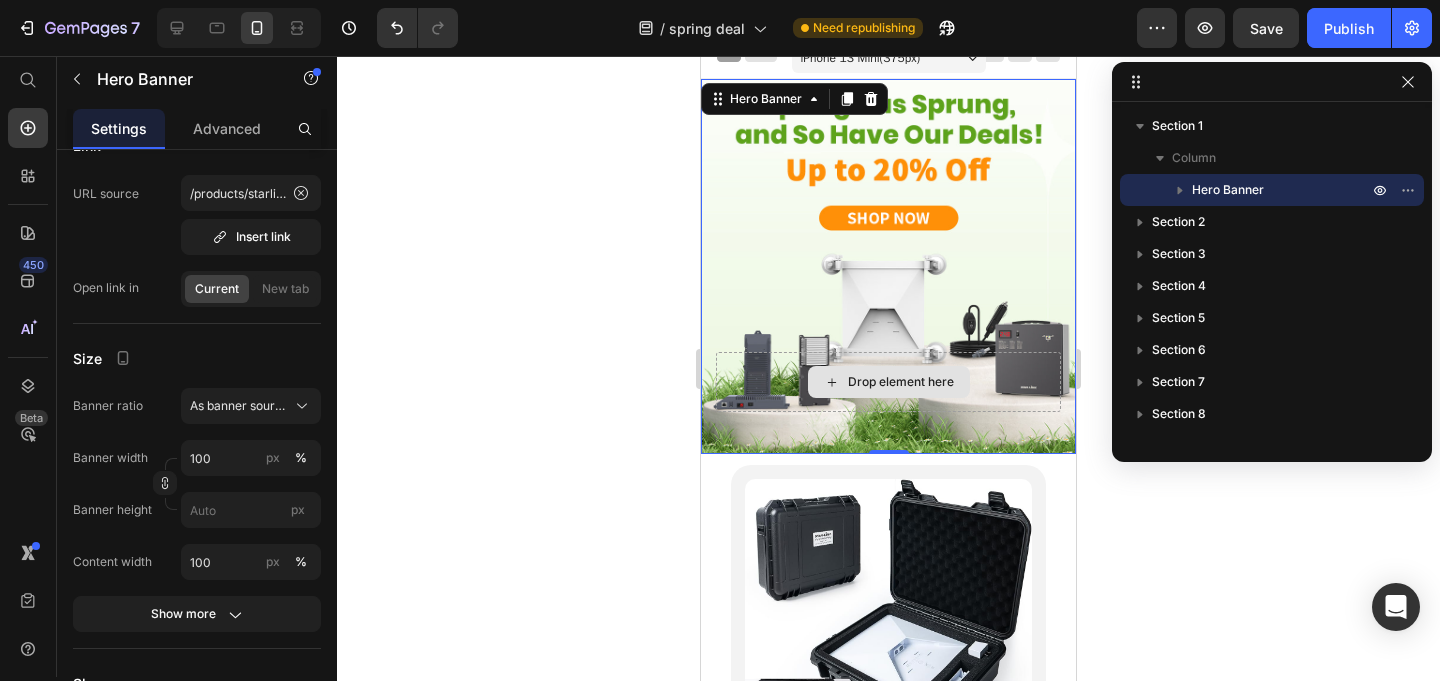 scroll, scrollTop: 0, scrollLeft: 0, axis: both 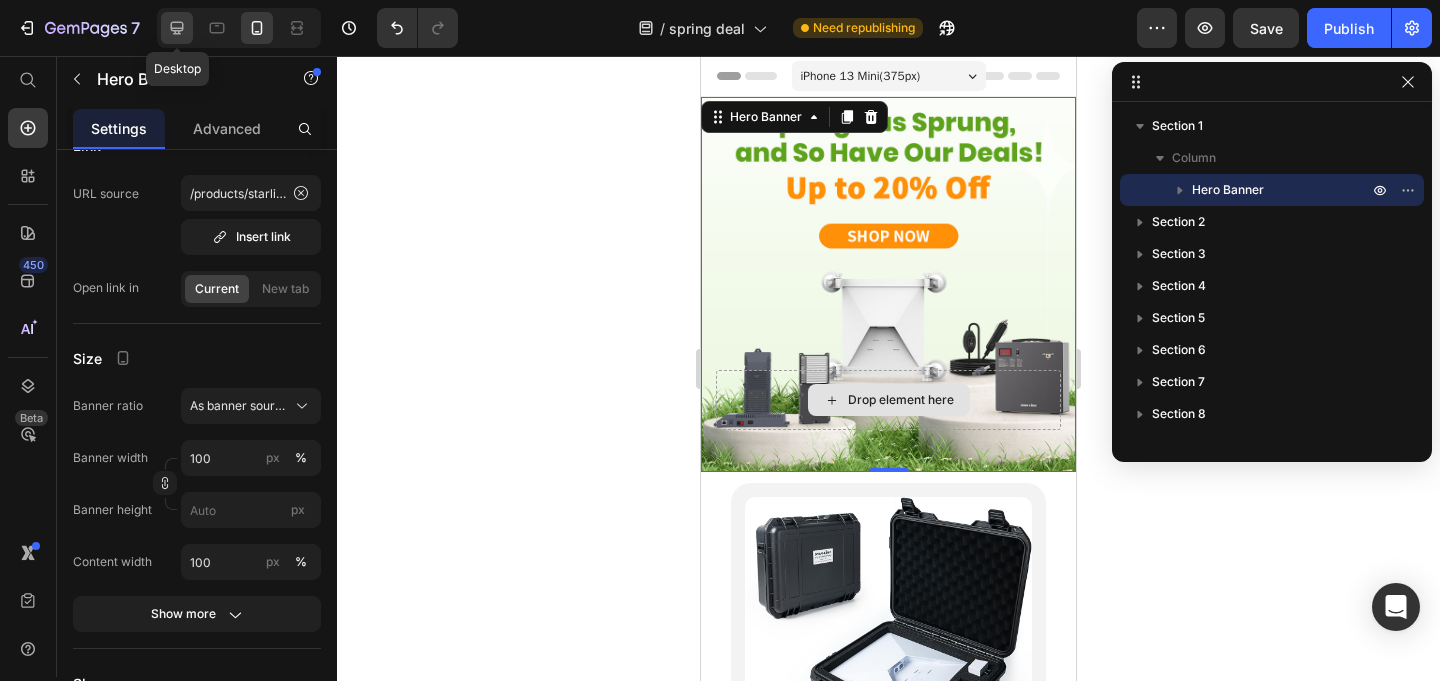 click 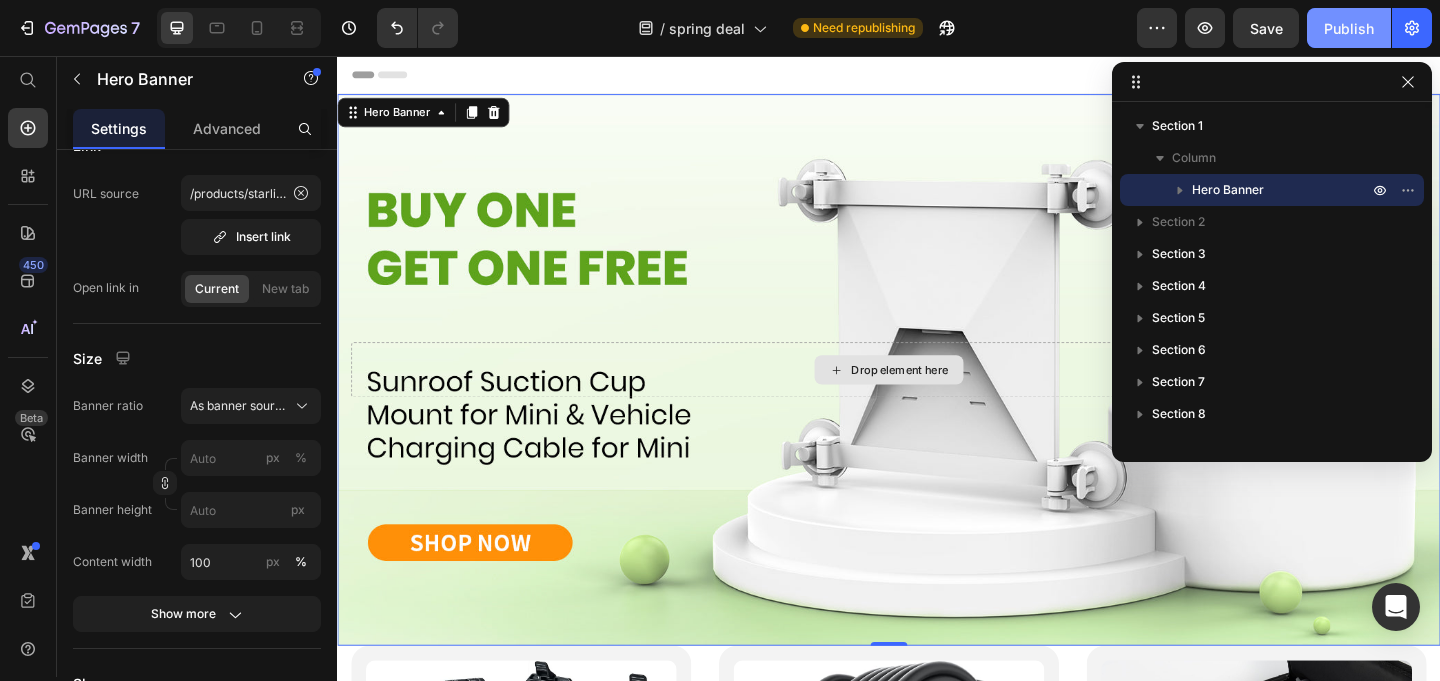 click on "Publish" at bounding box center [1349, 28] 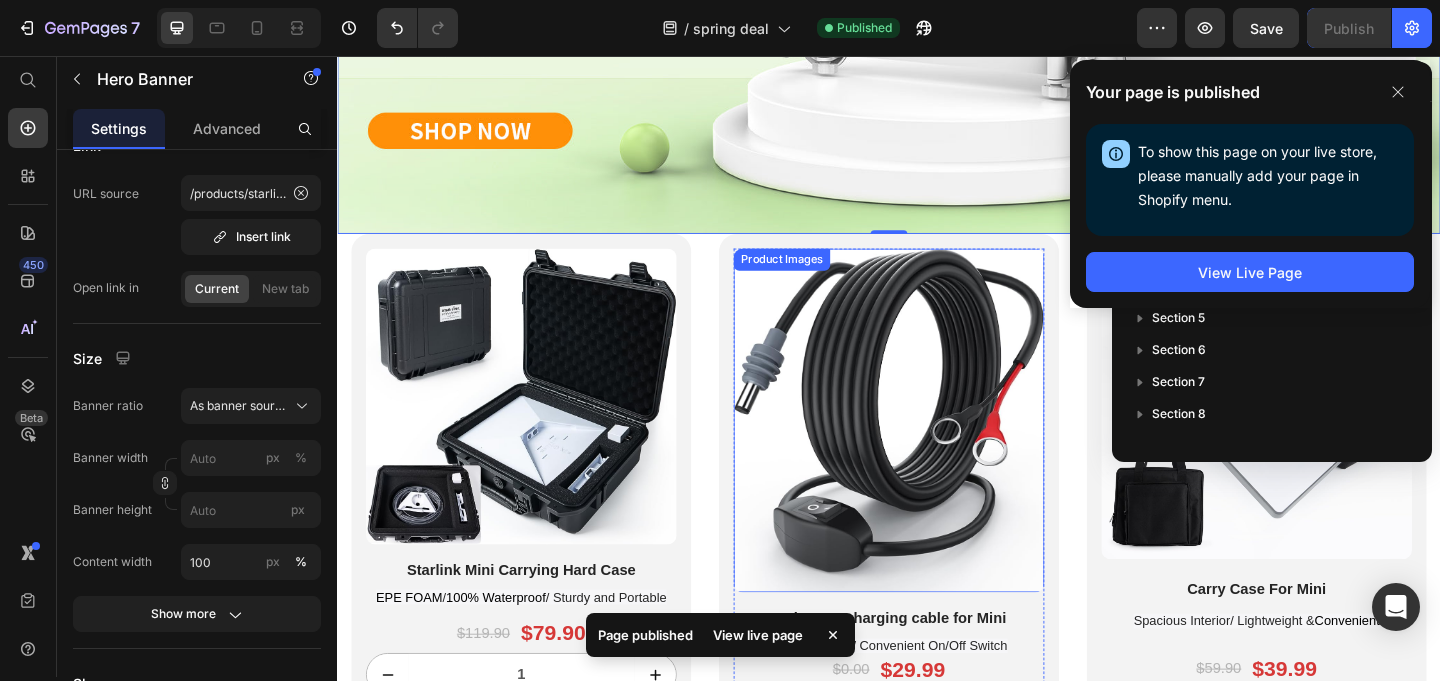 scroll, scrollTop: 608, scrollLeft: 0, axis: vertical 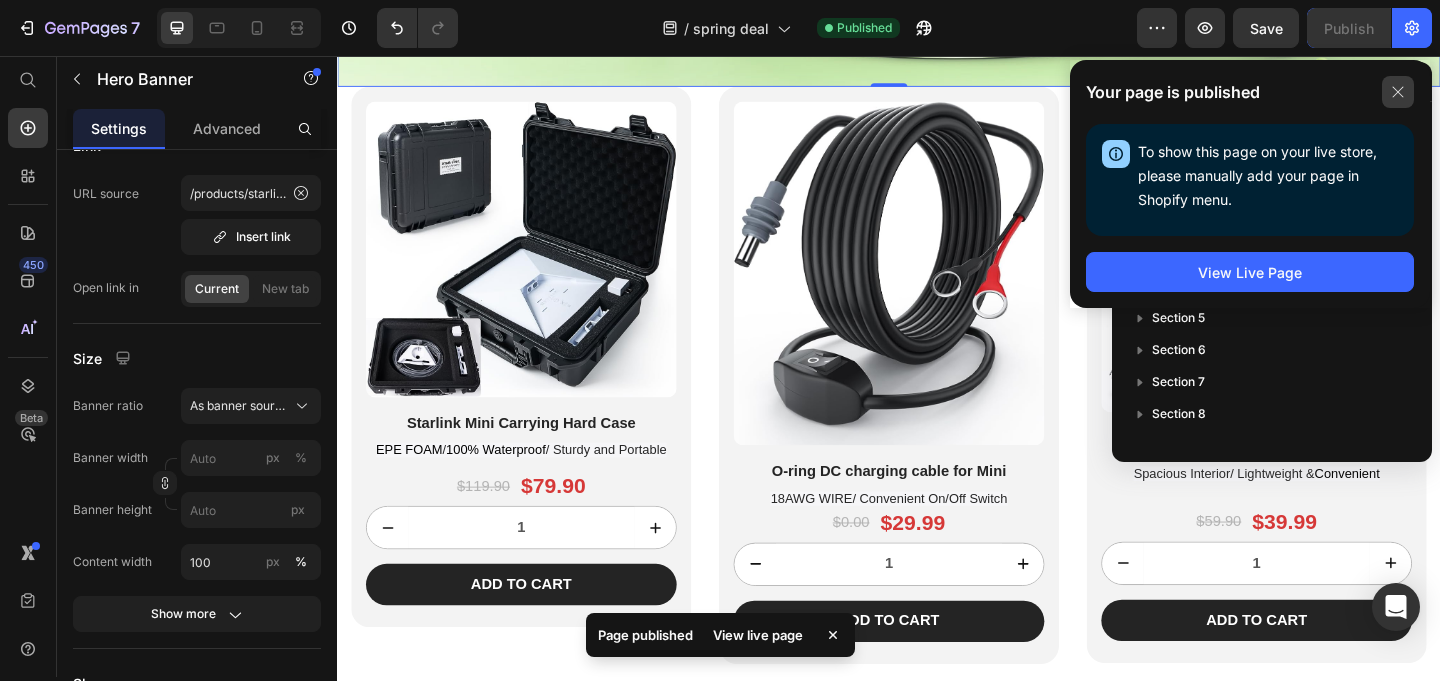 click 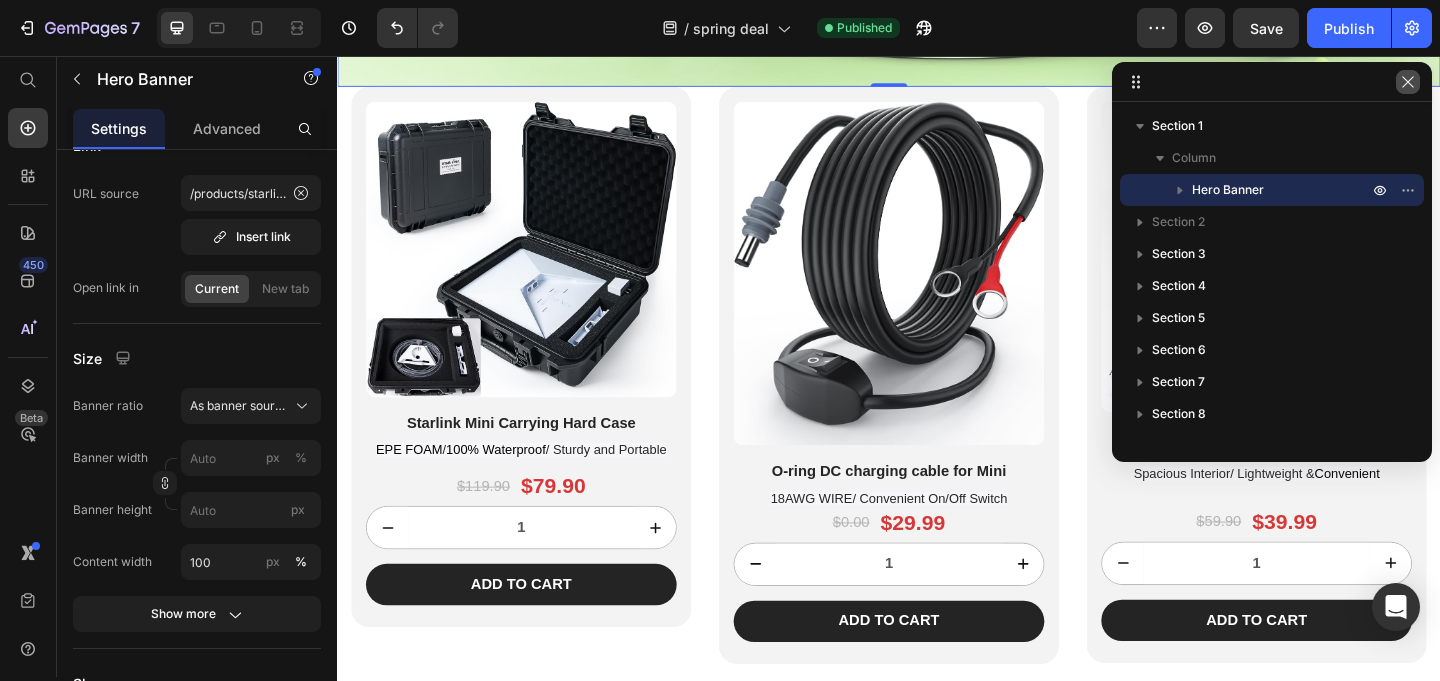 click 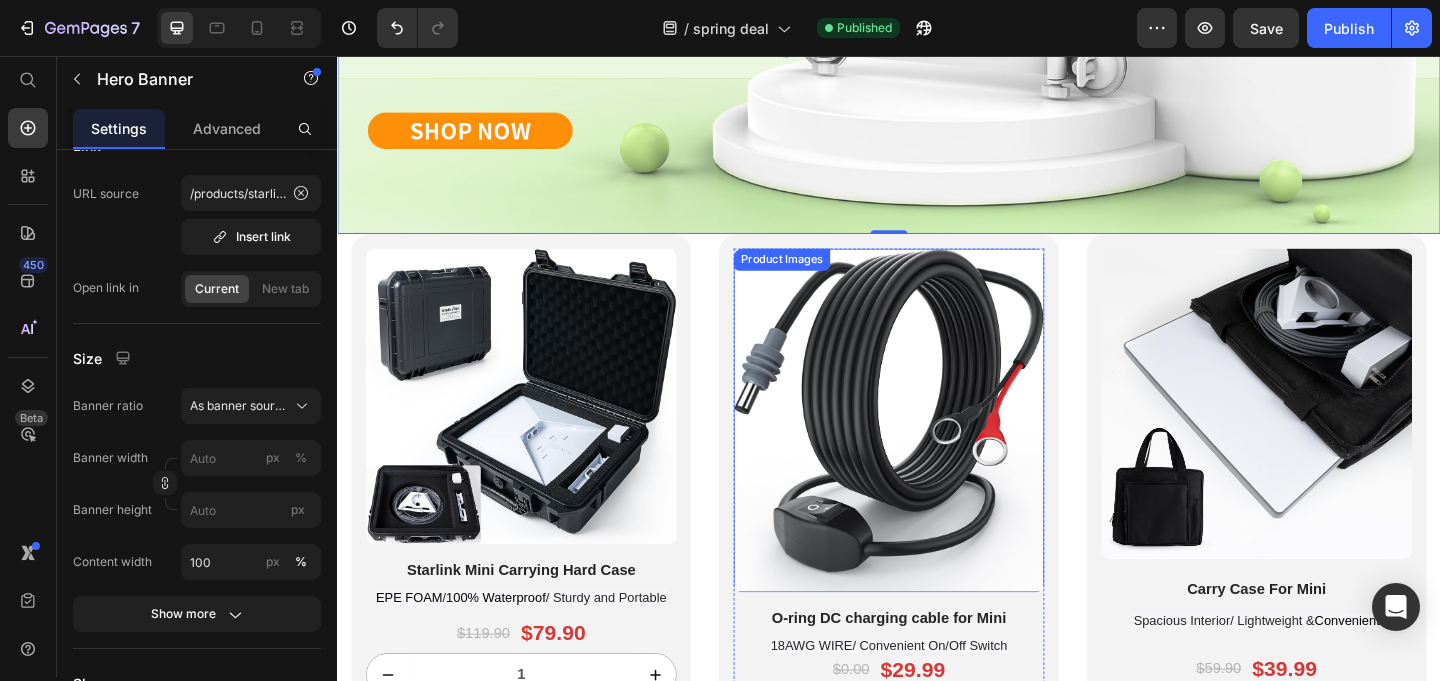 scroll, scrollTop: 553, scrollLeft: 0, axis: vertical 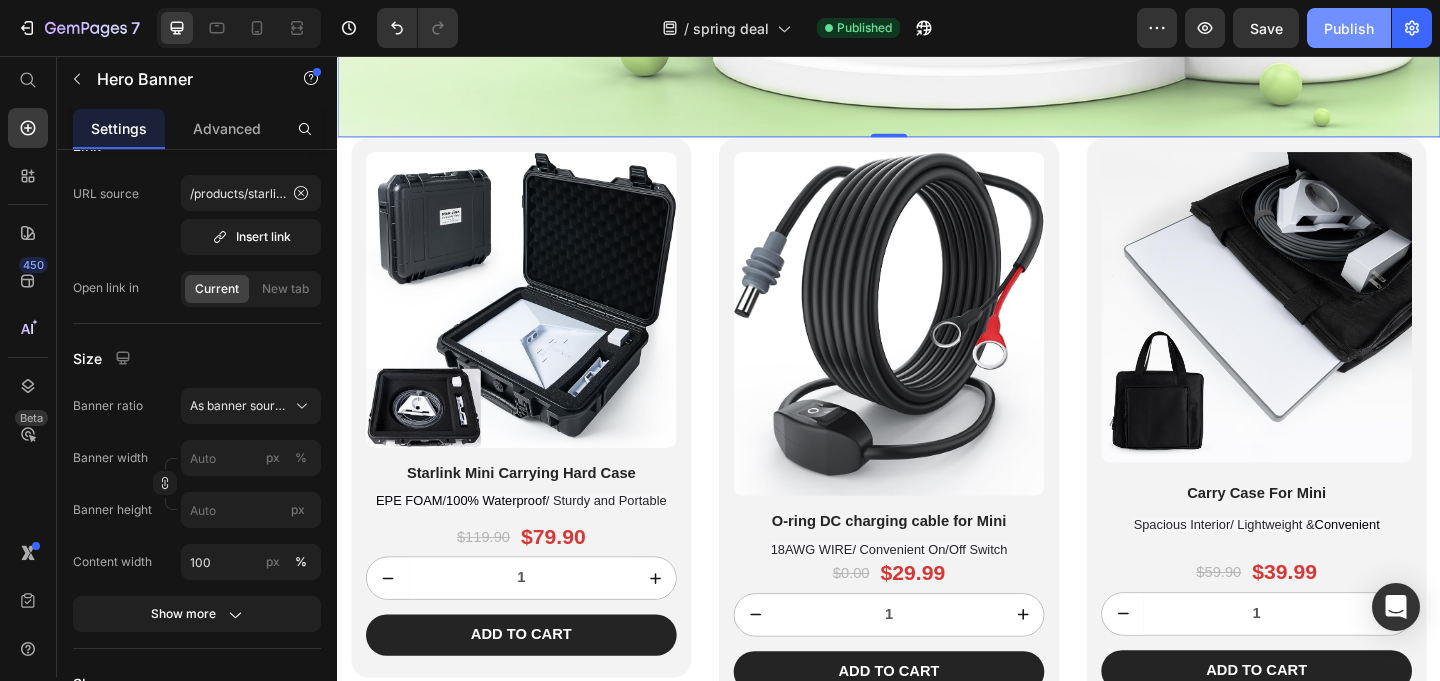 click on "Publish" 